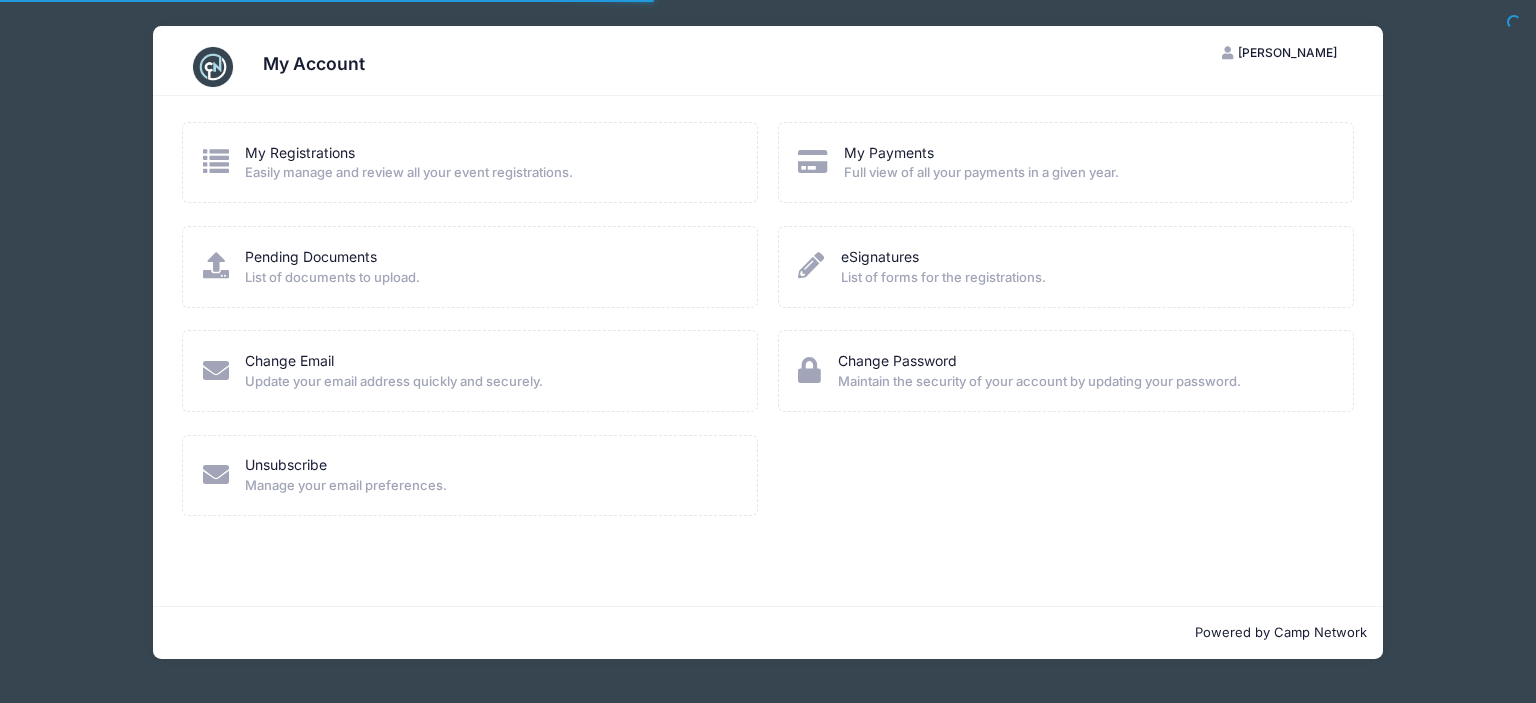 scroll, scrollTop: 0, scrollLeft: 0, axis: both 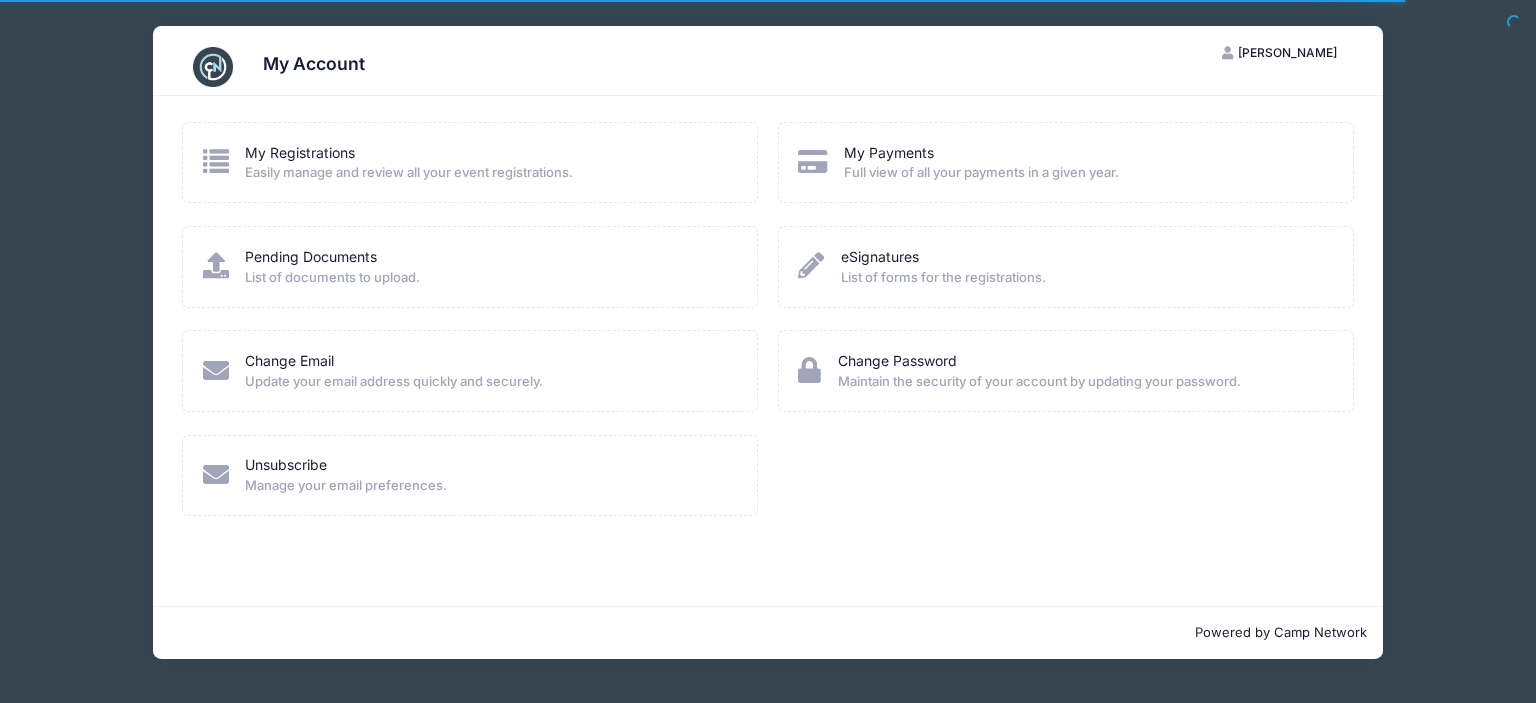 click on "My Registrations Easily manage and review all your event registrations." at bounding box center (409, 163) 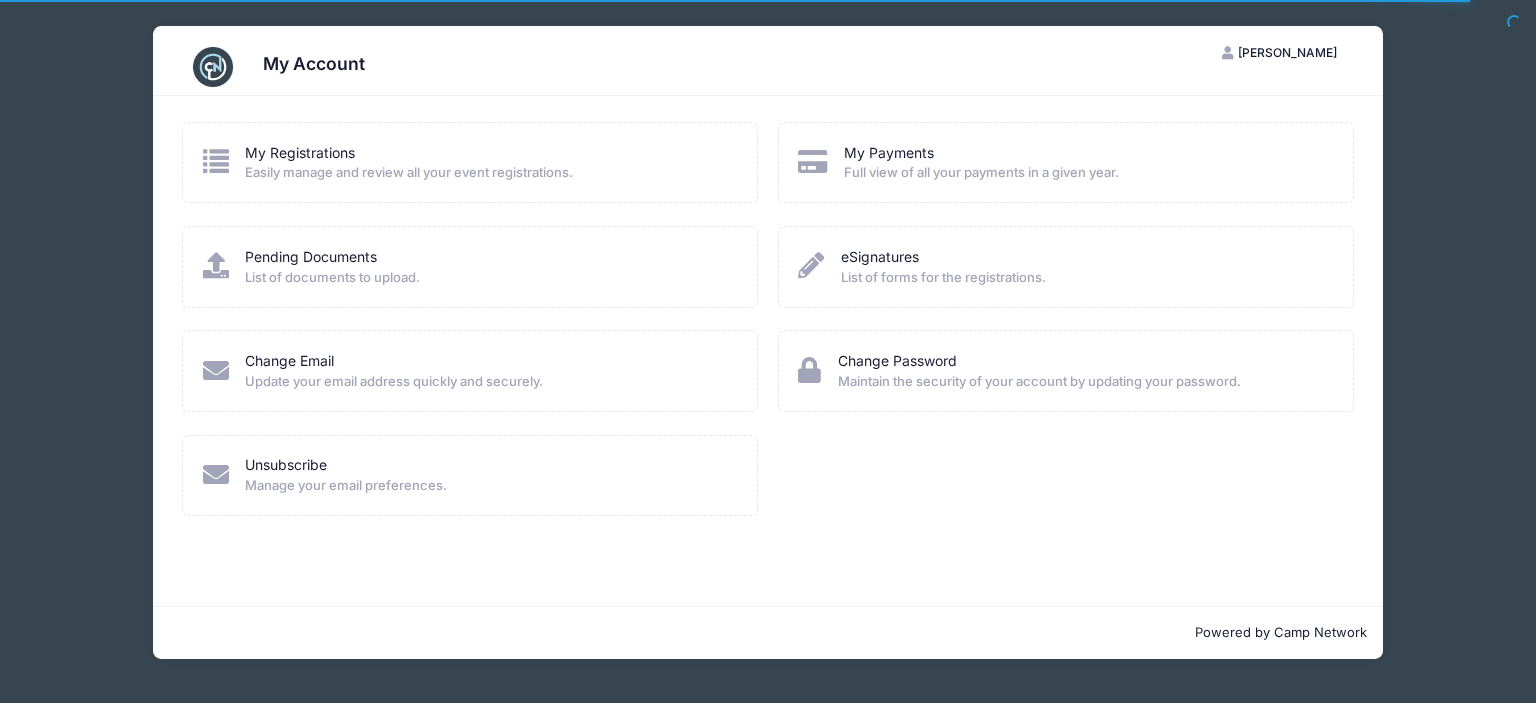 click on "My Registrations Easily manage and review all your event registrations." at bounding box center (391, 163) 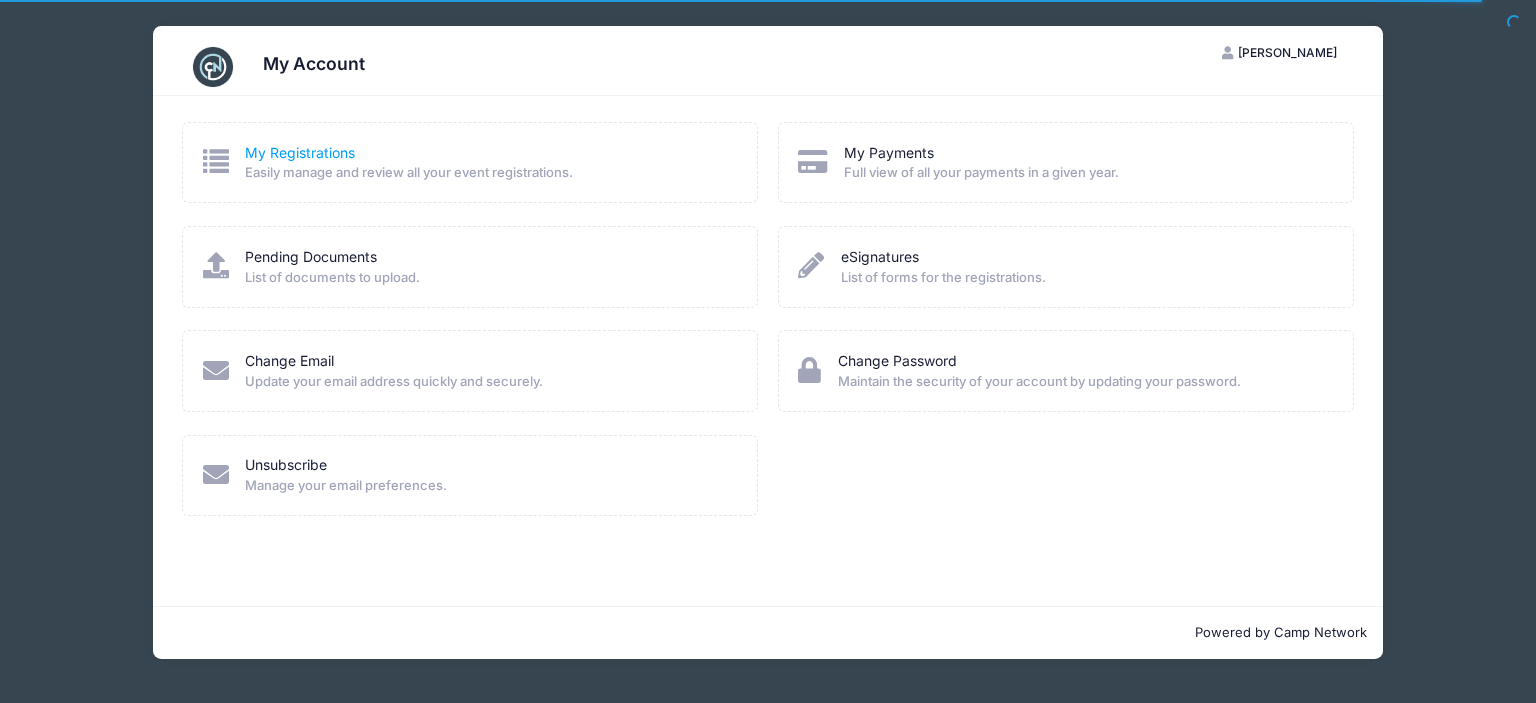 click on "My Registrations" at bounding box center (300, 152) 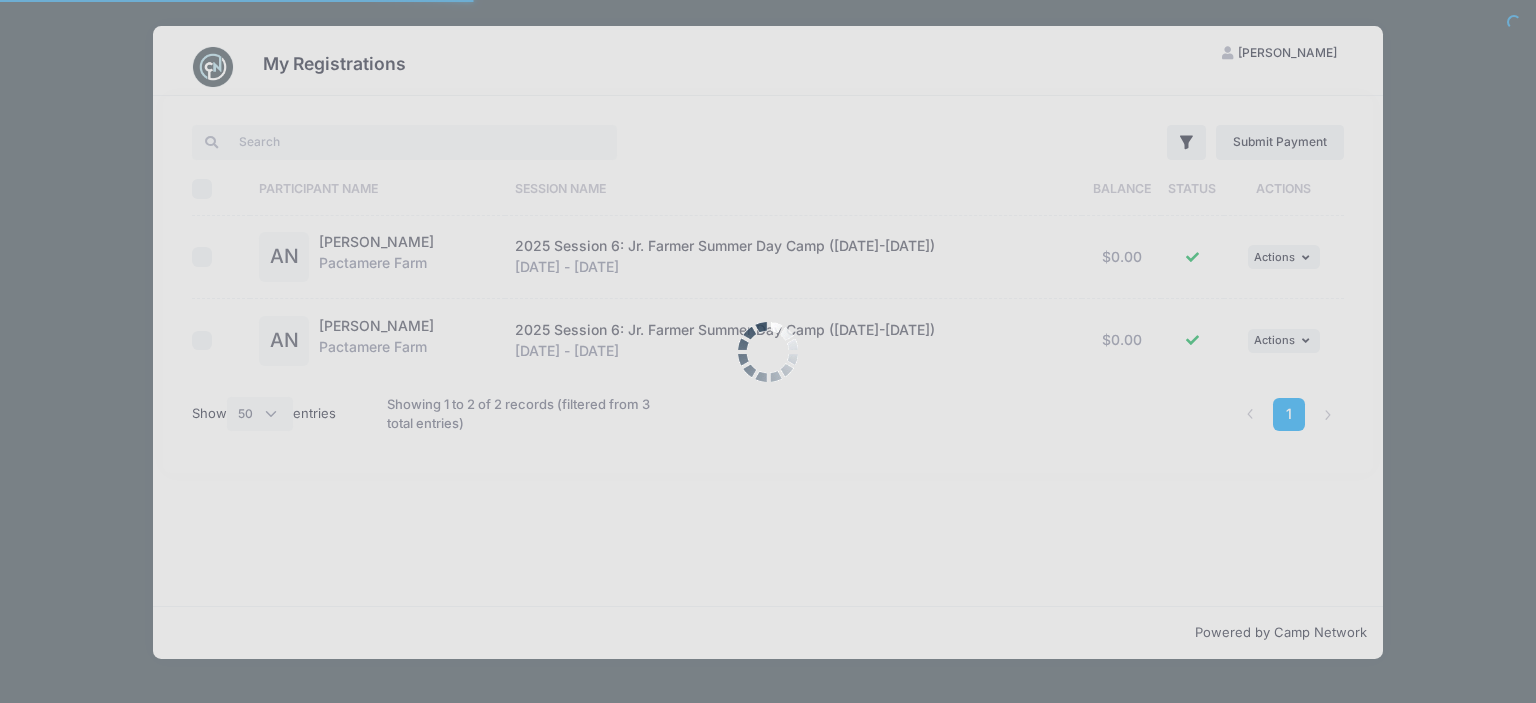 select on "50" 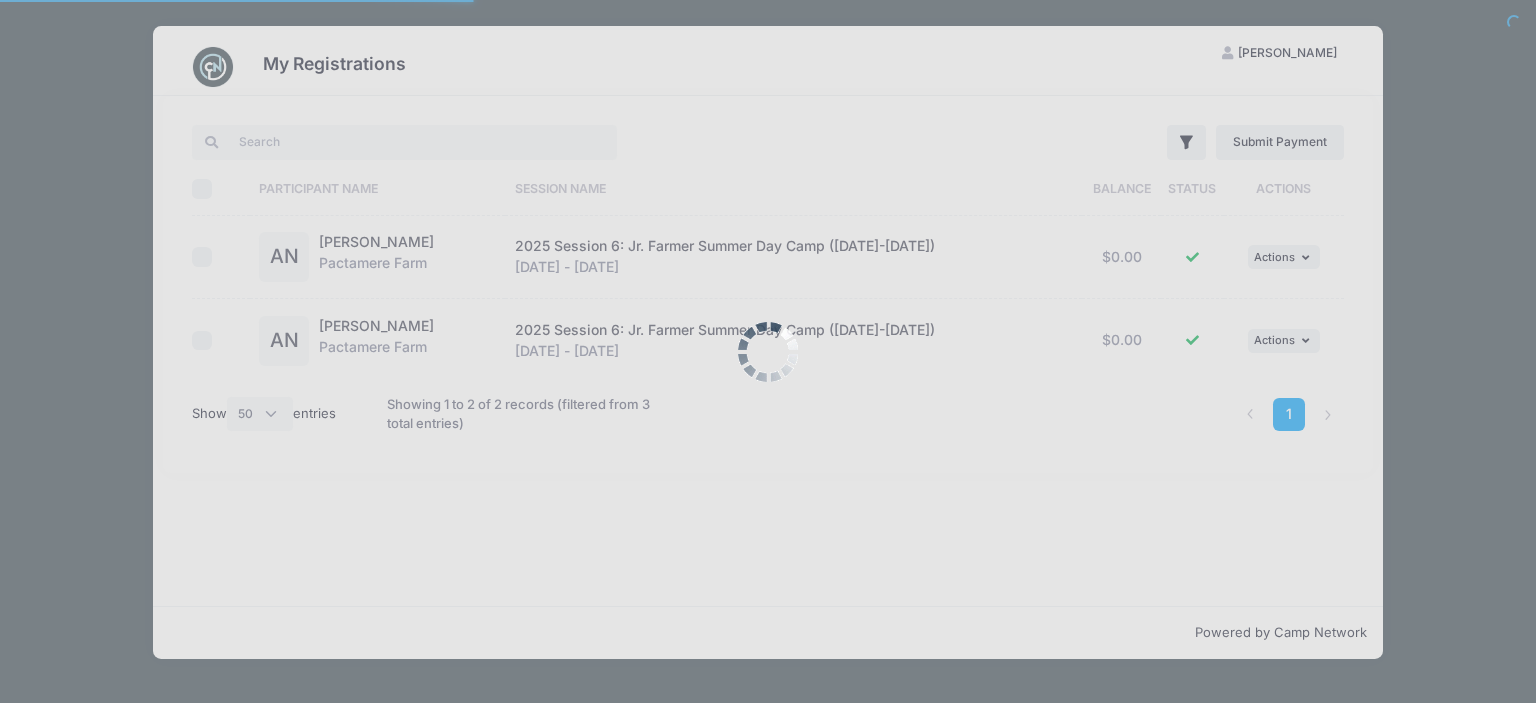 scroll, scrollTop: 0, scrollLeft: 0, axis: both 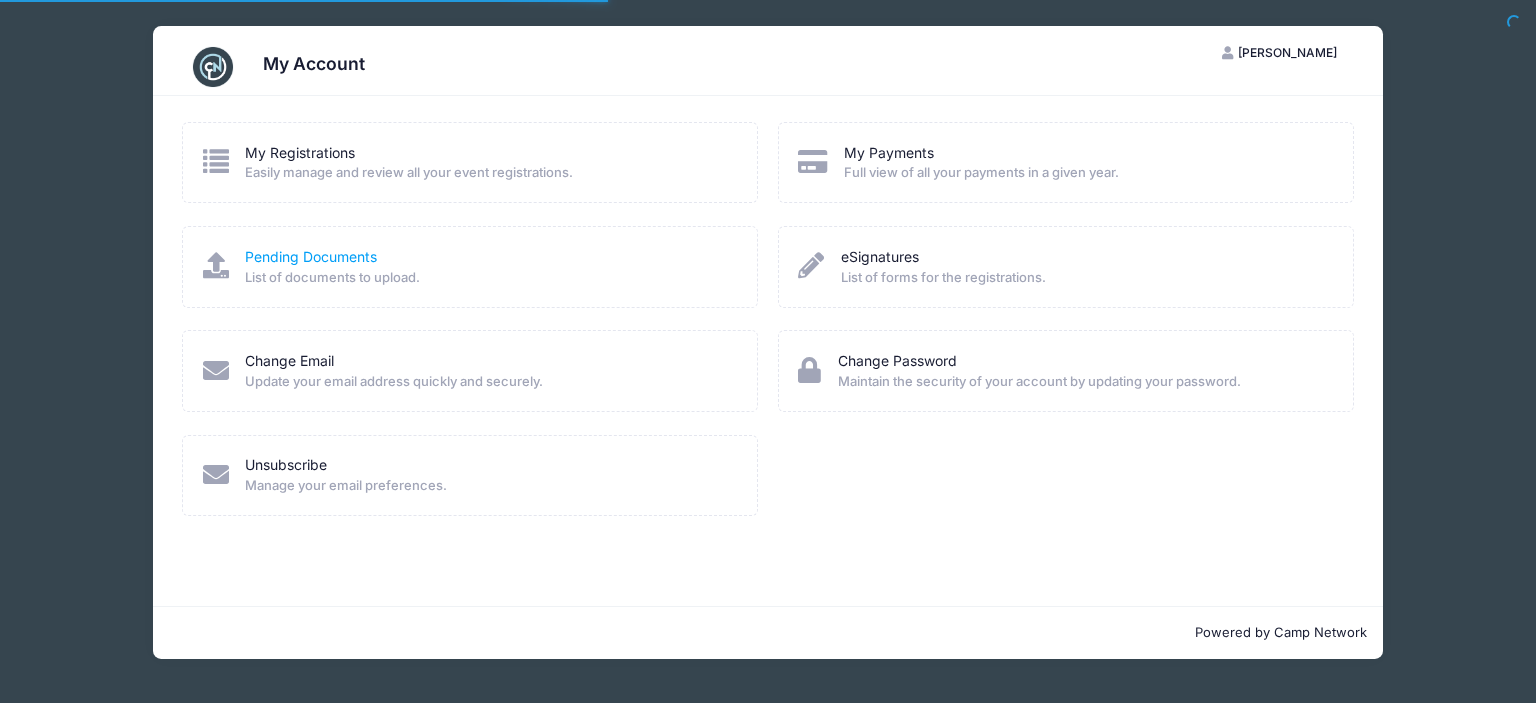 click on "Pending Documents" at bounding box center [311, 256] 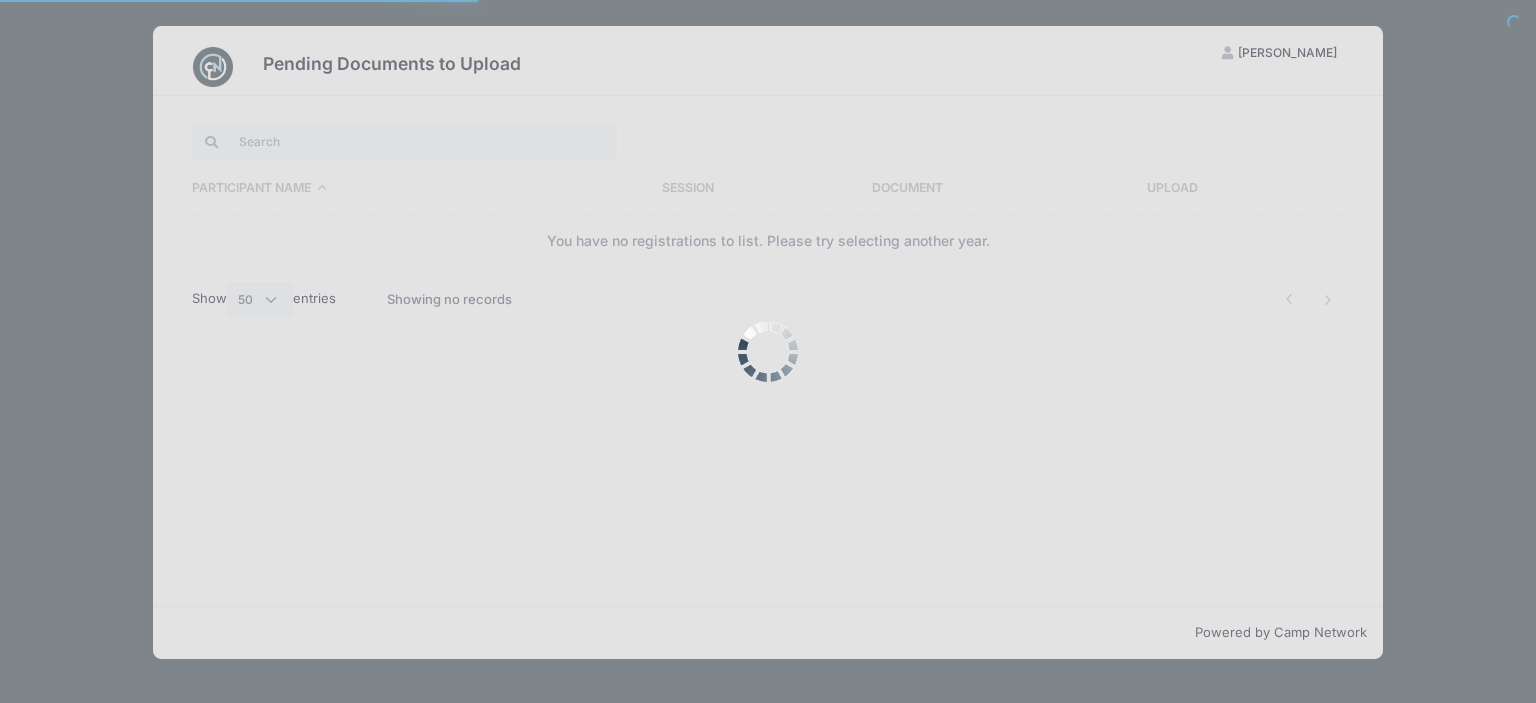 select on "50" 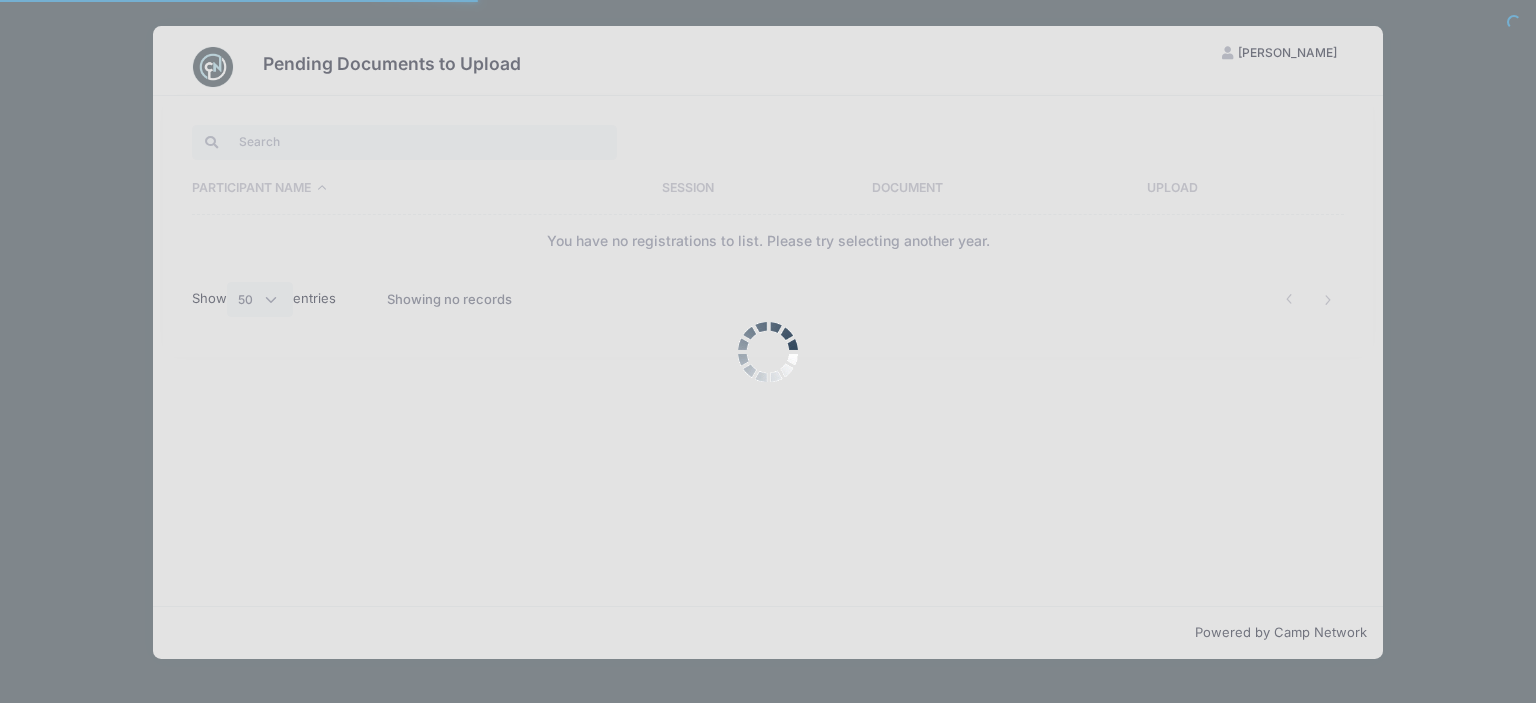 scroll, scrollTop: 0, scrollLeft: 0, axis: both 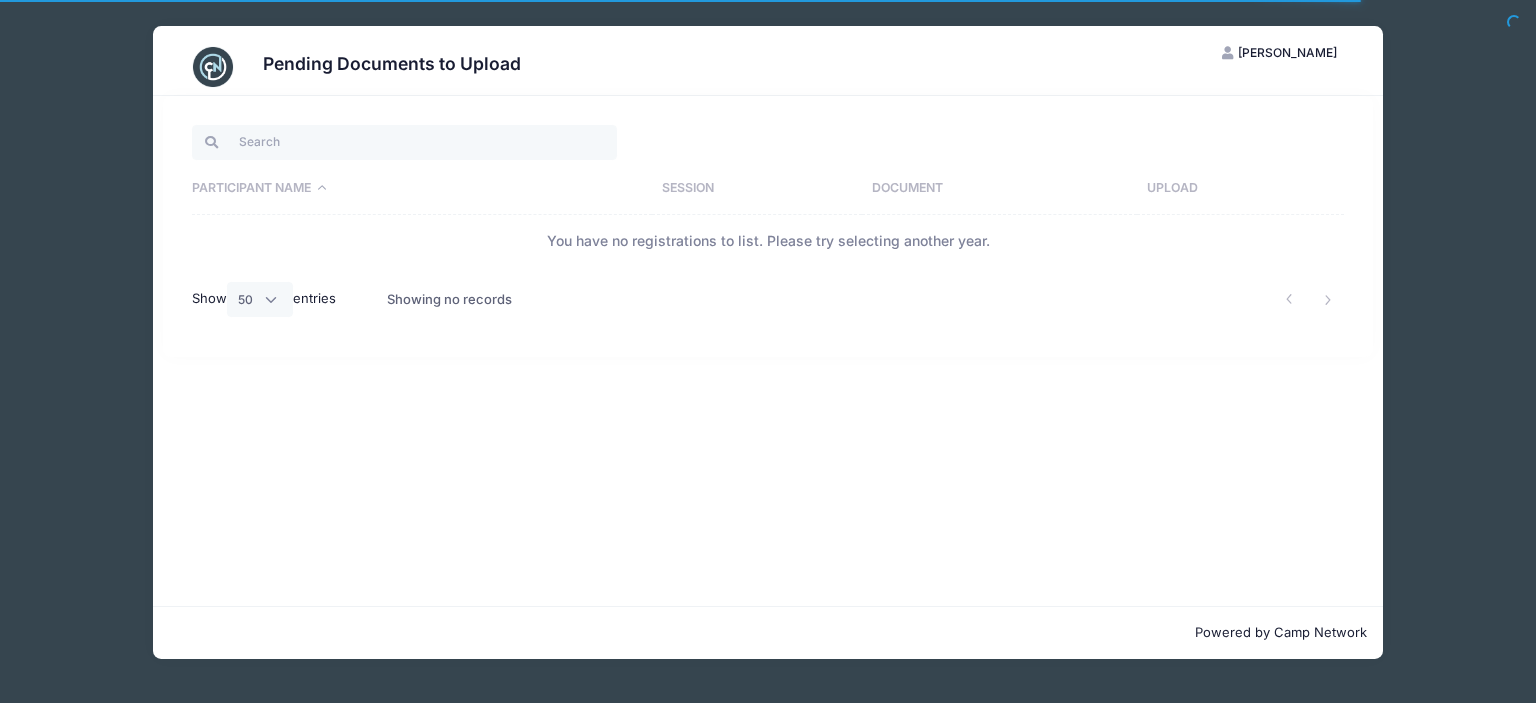 click on "Document" at bounding box center [999, 189] 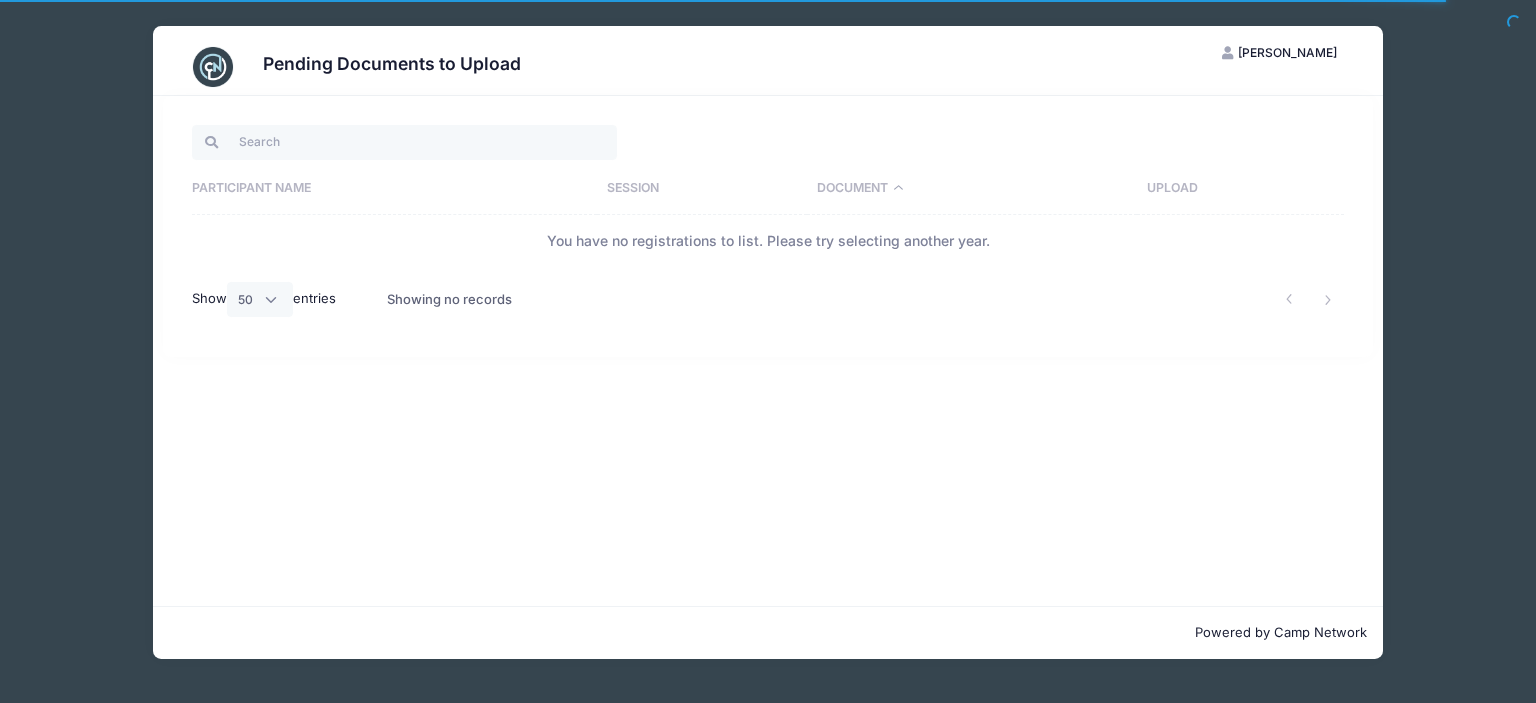 click on "Session" at bounding box center (702, 189) 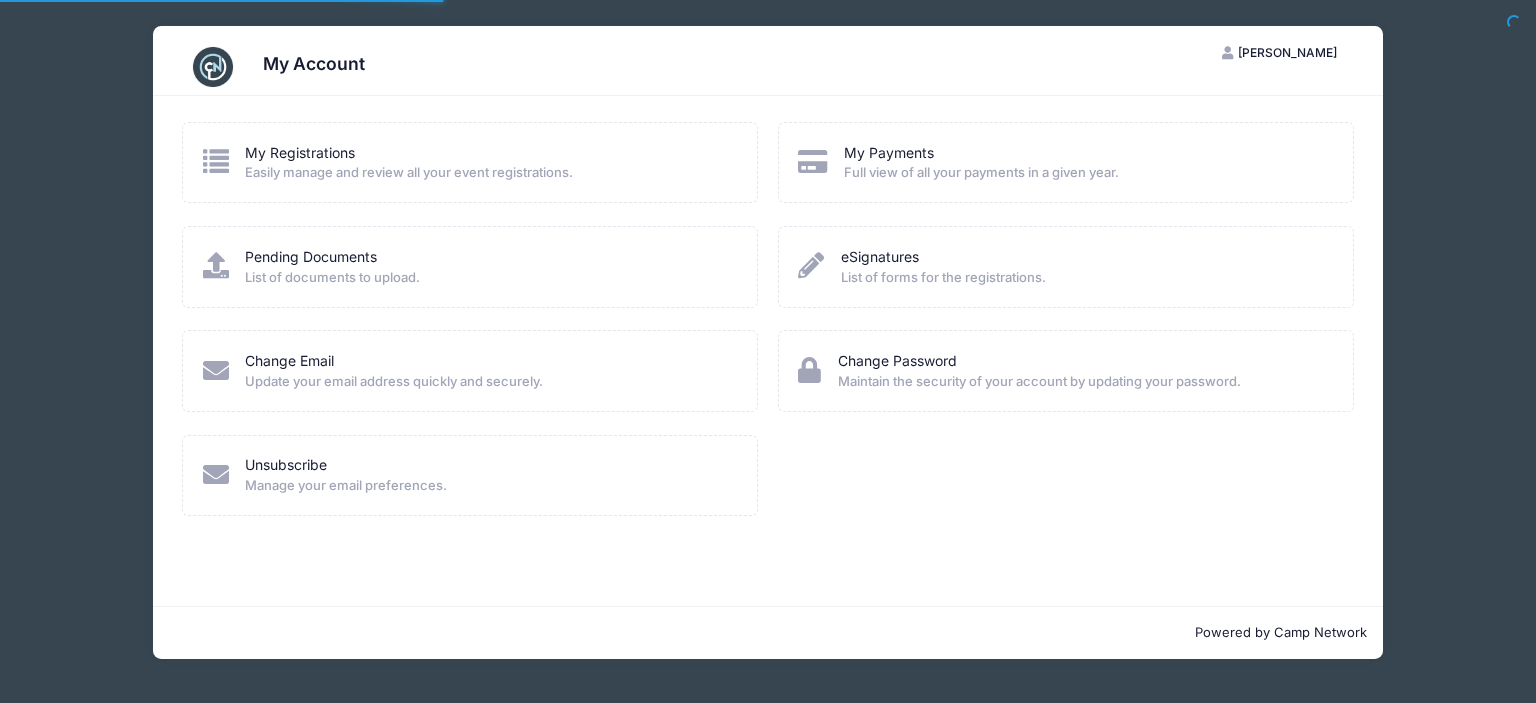 scroll, scrollTop: 0, scrollLeft: 0, axis: both 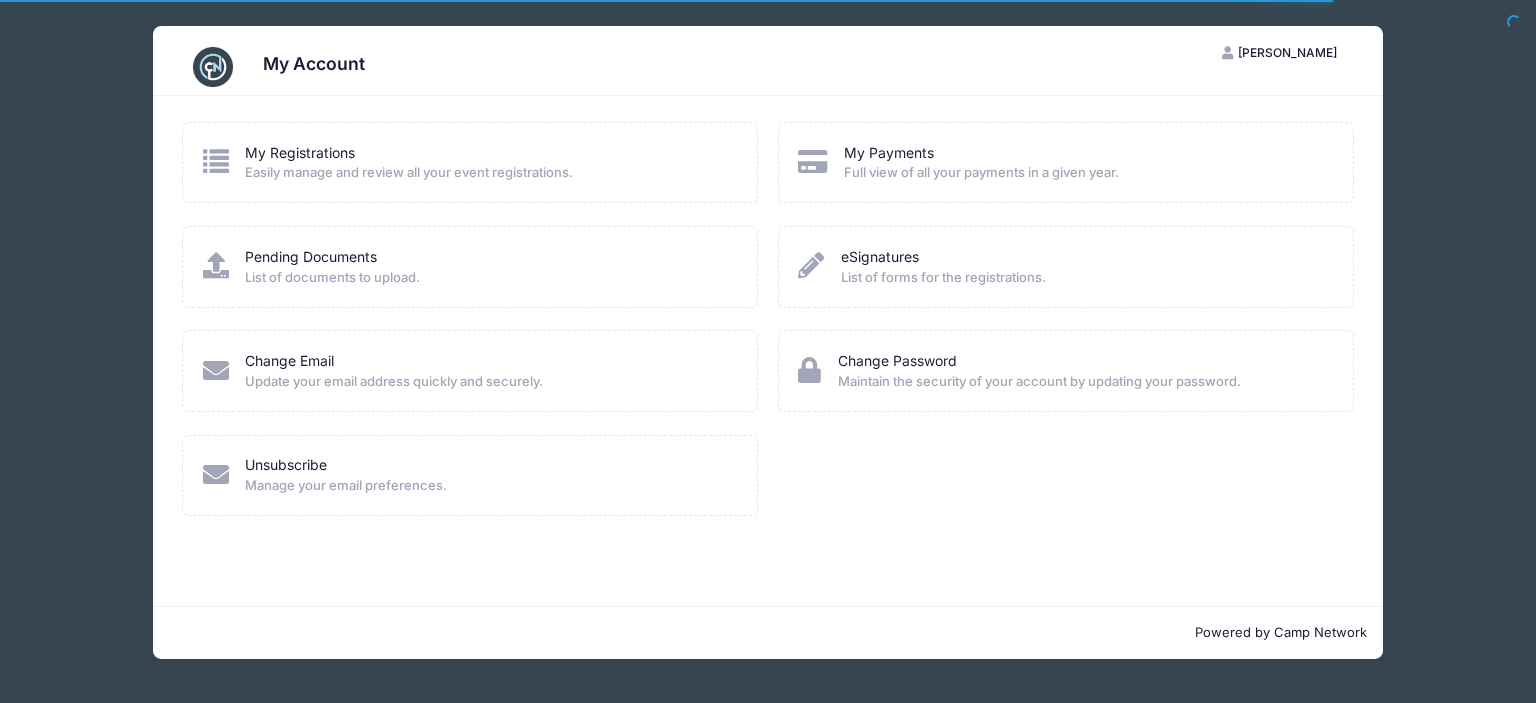 click on "[PERSON_NAME]" at bounding box center [1287, 52] 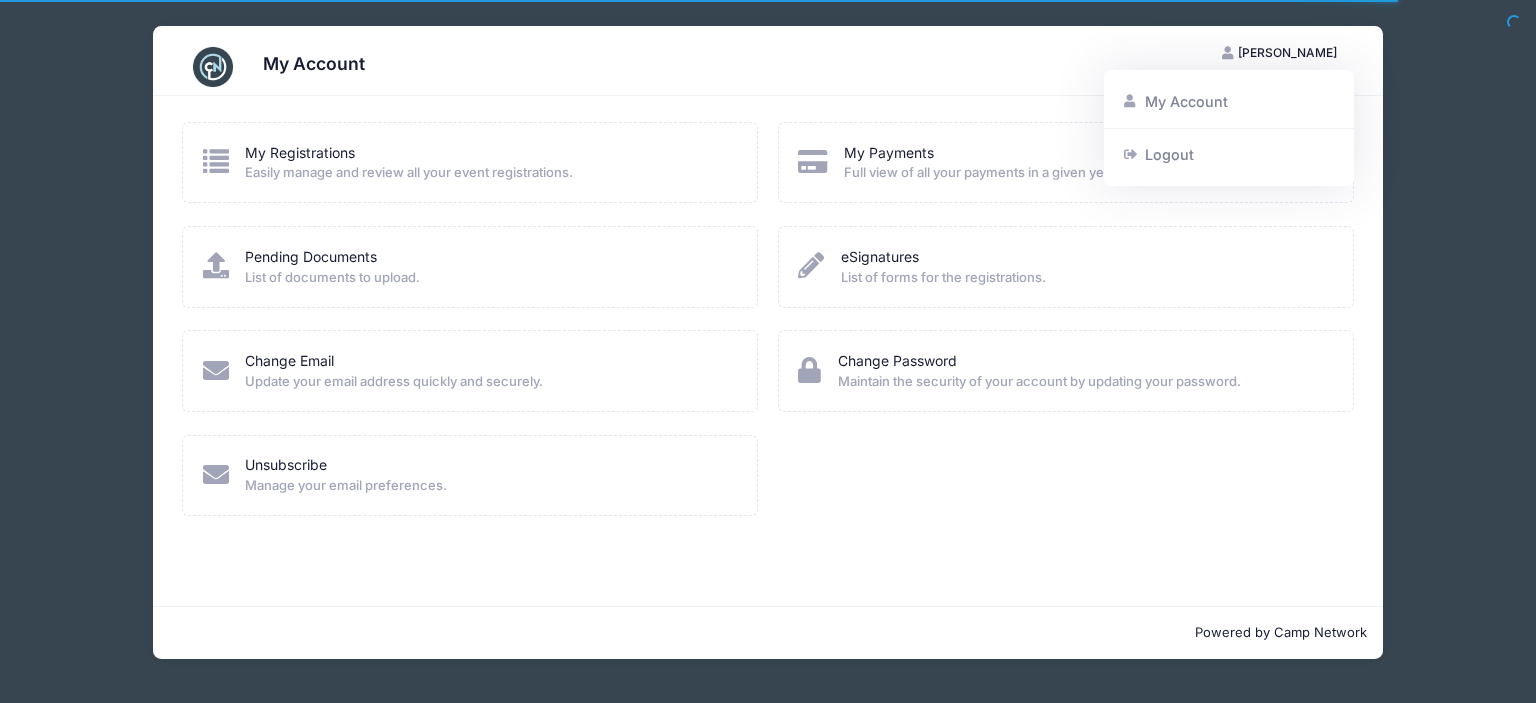 click on "My Registrations Easily manage and review all your event registrations.
My Payments Full view of all your payments in a given year." at bounding box center [768, 351] 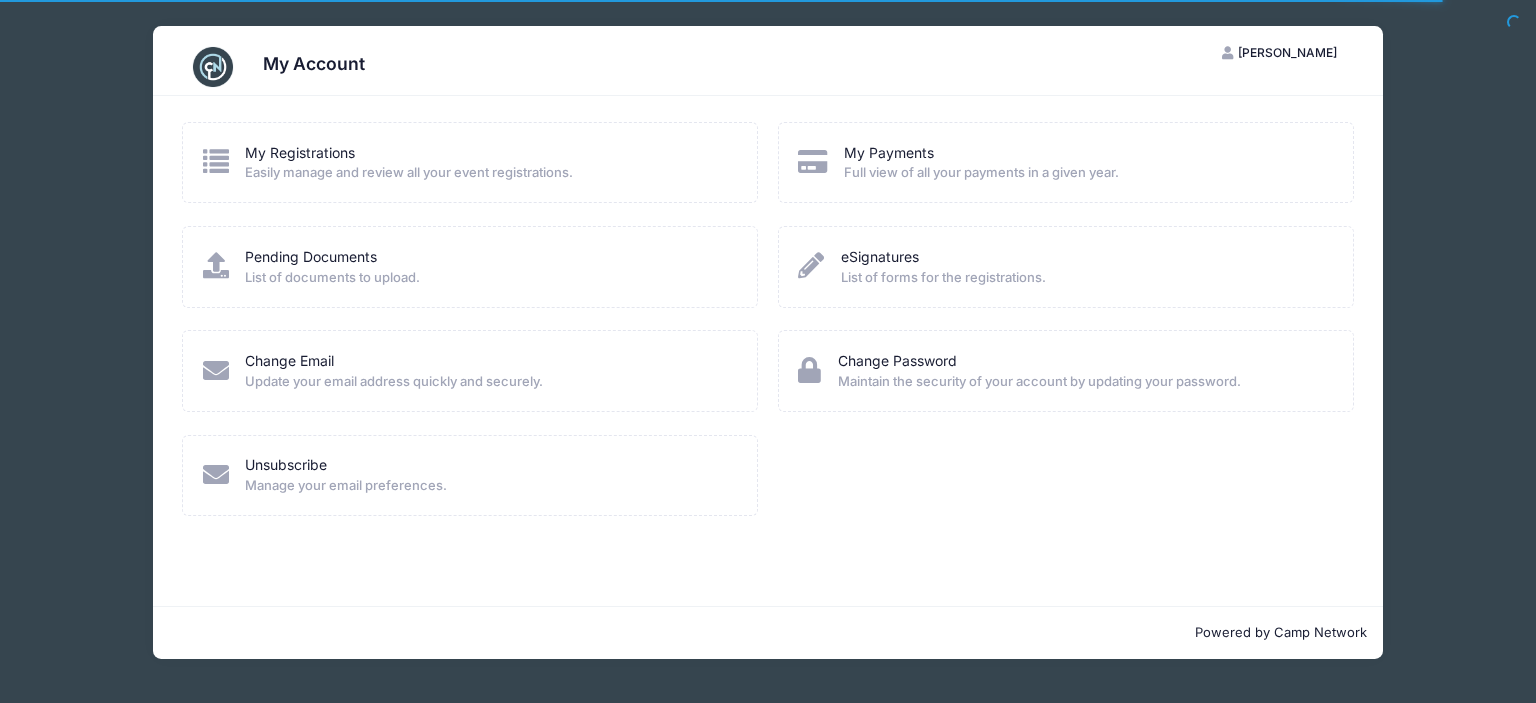 click on "My Account" at bounding box center (314, 63) 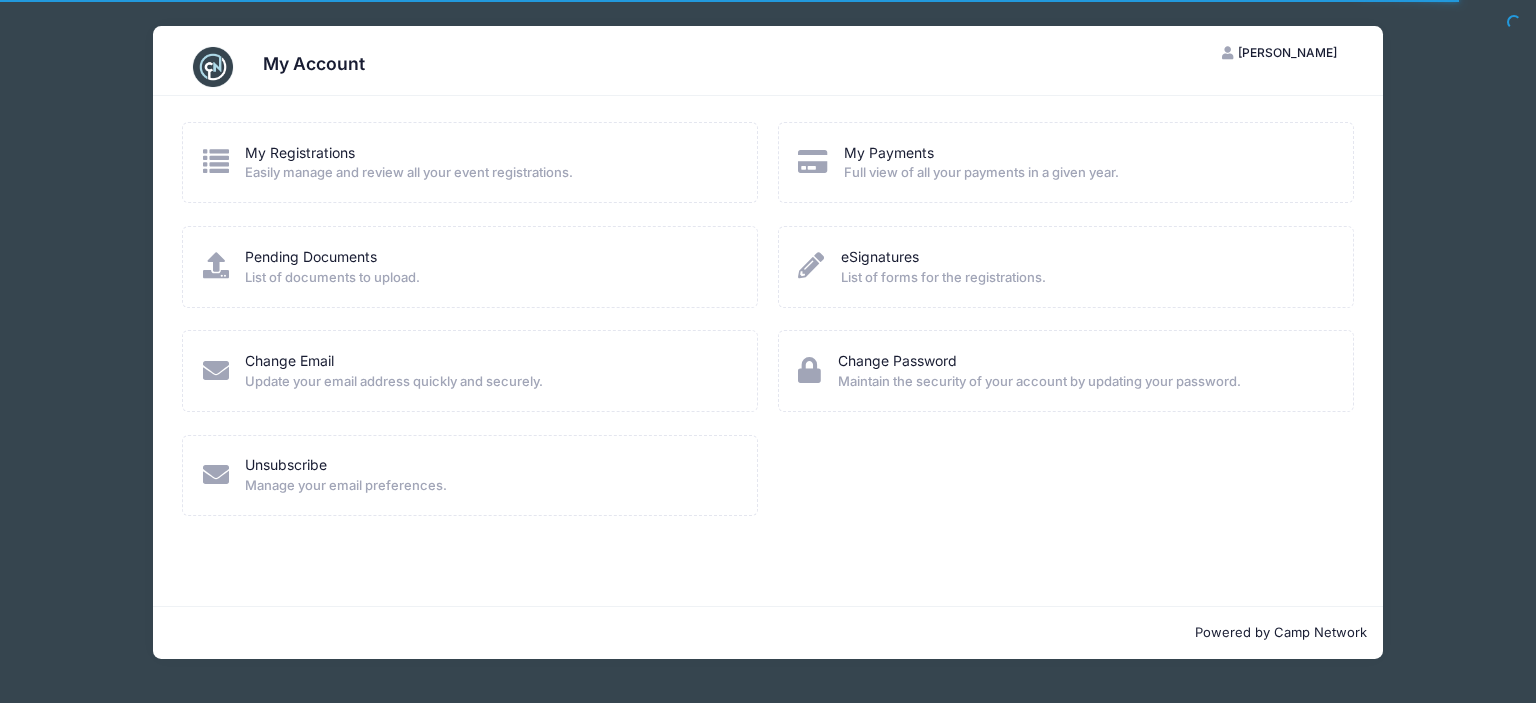 click at bounding box center [213, 67] 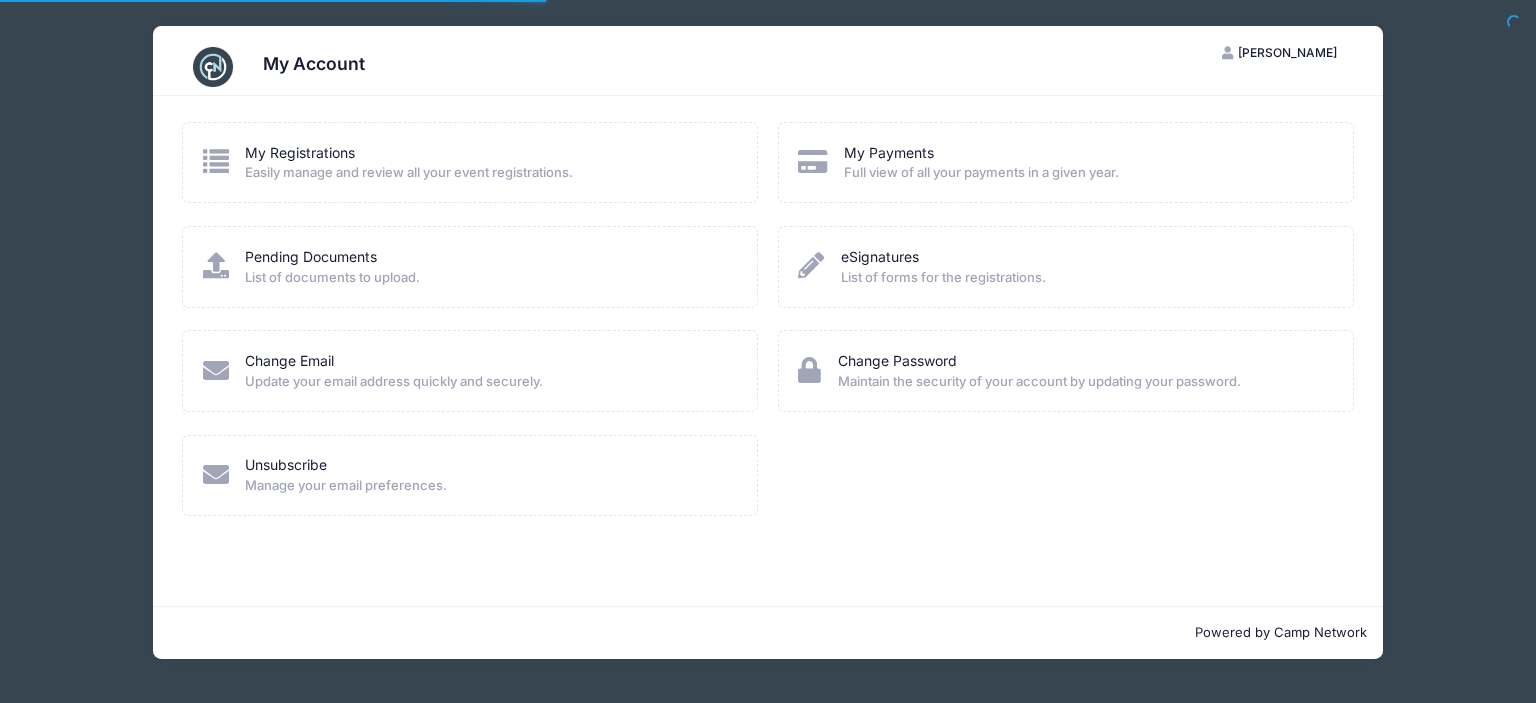 scroll, scrollTop: 0, scrollLeft: 0, axis: both 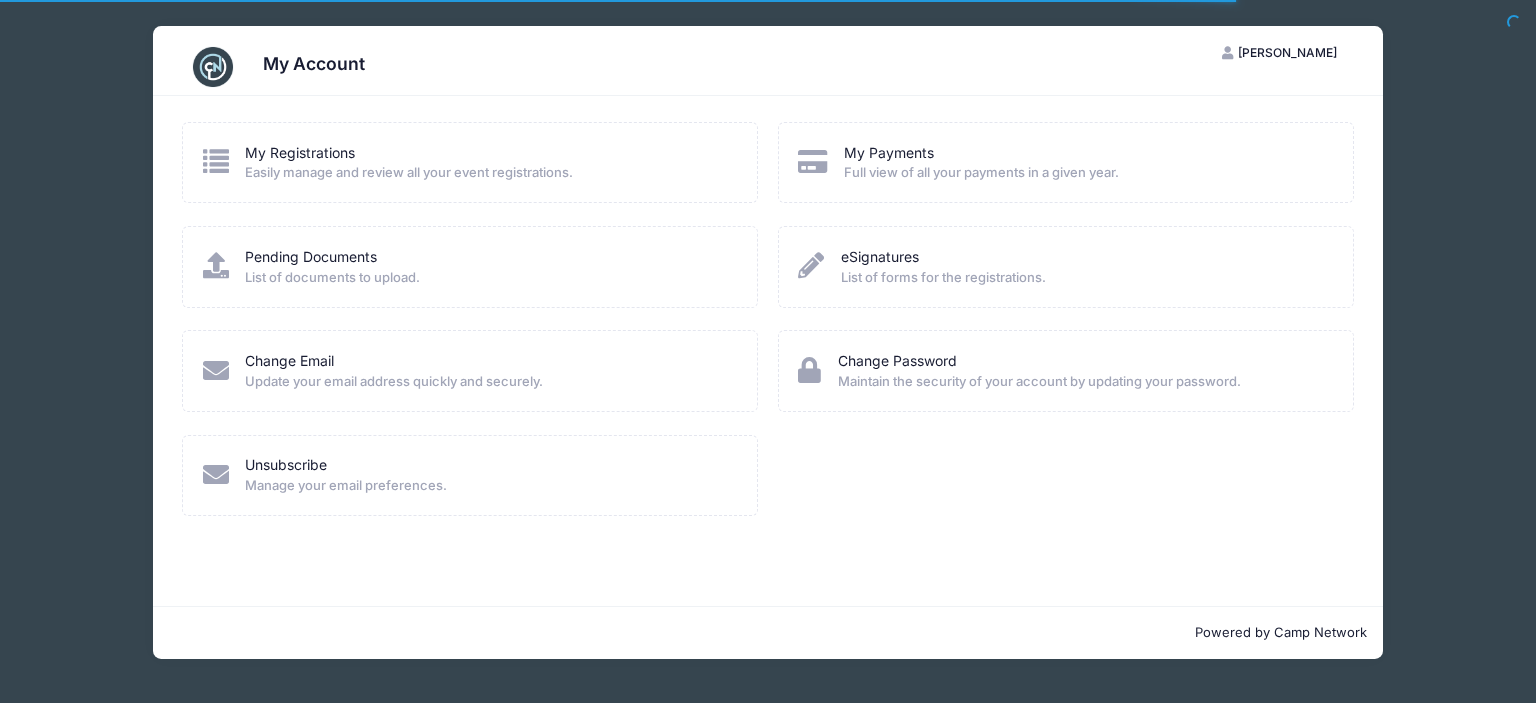 click on "[PERSON_NAME]" at bounding box center (1287, 52) 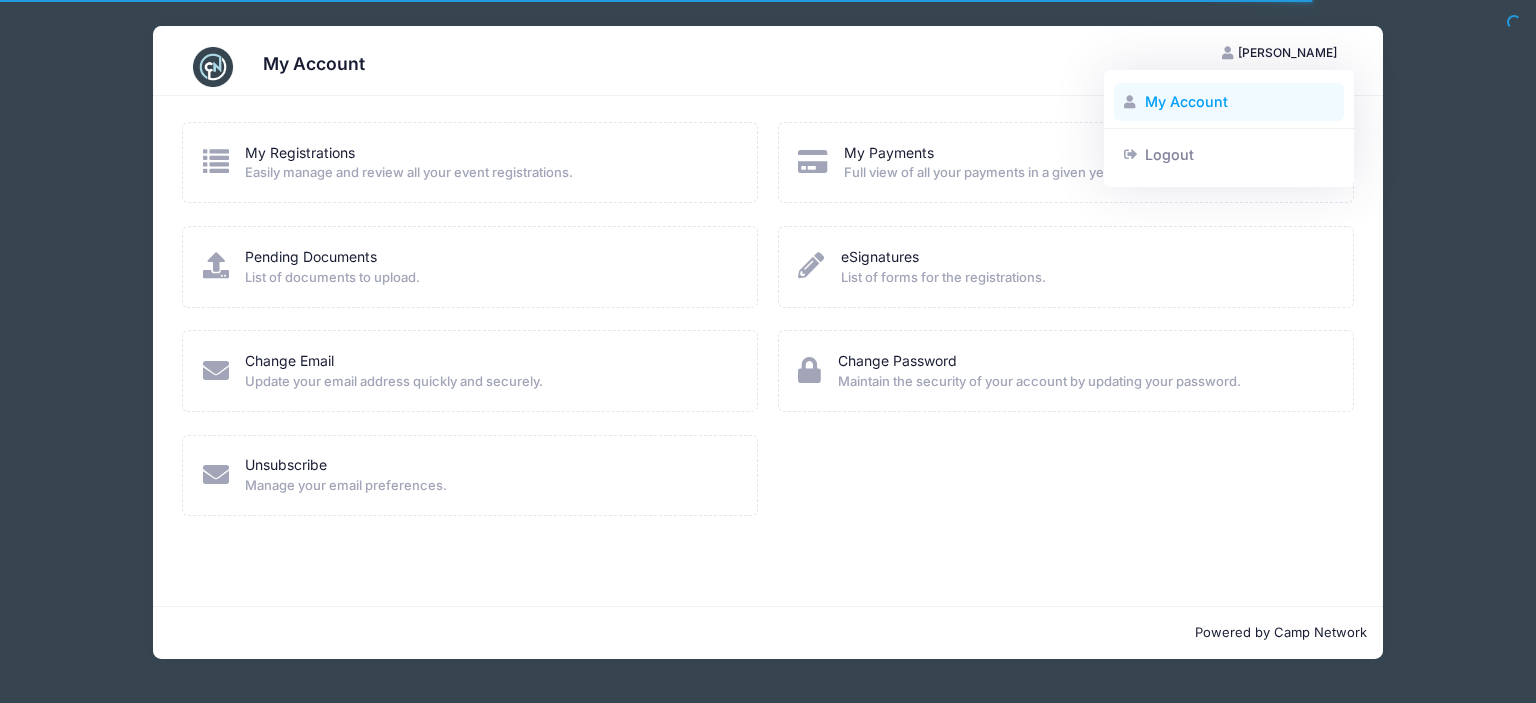 click on "My Account" at bounding box center (1229, 102) 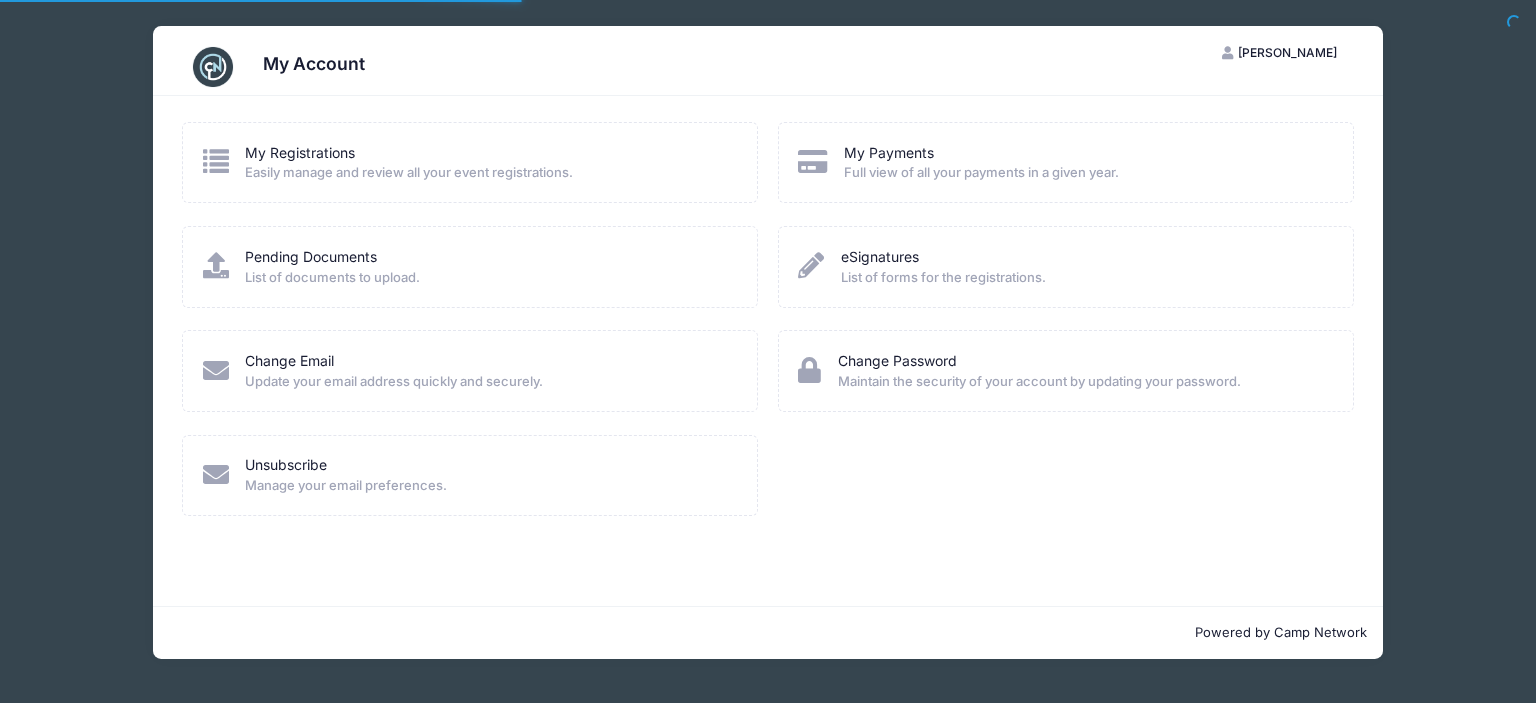 scroll, scrollTop: 0, scrollLeft: 0, axis: both 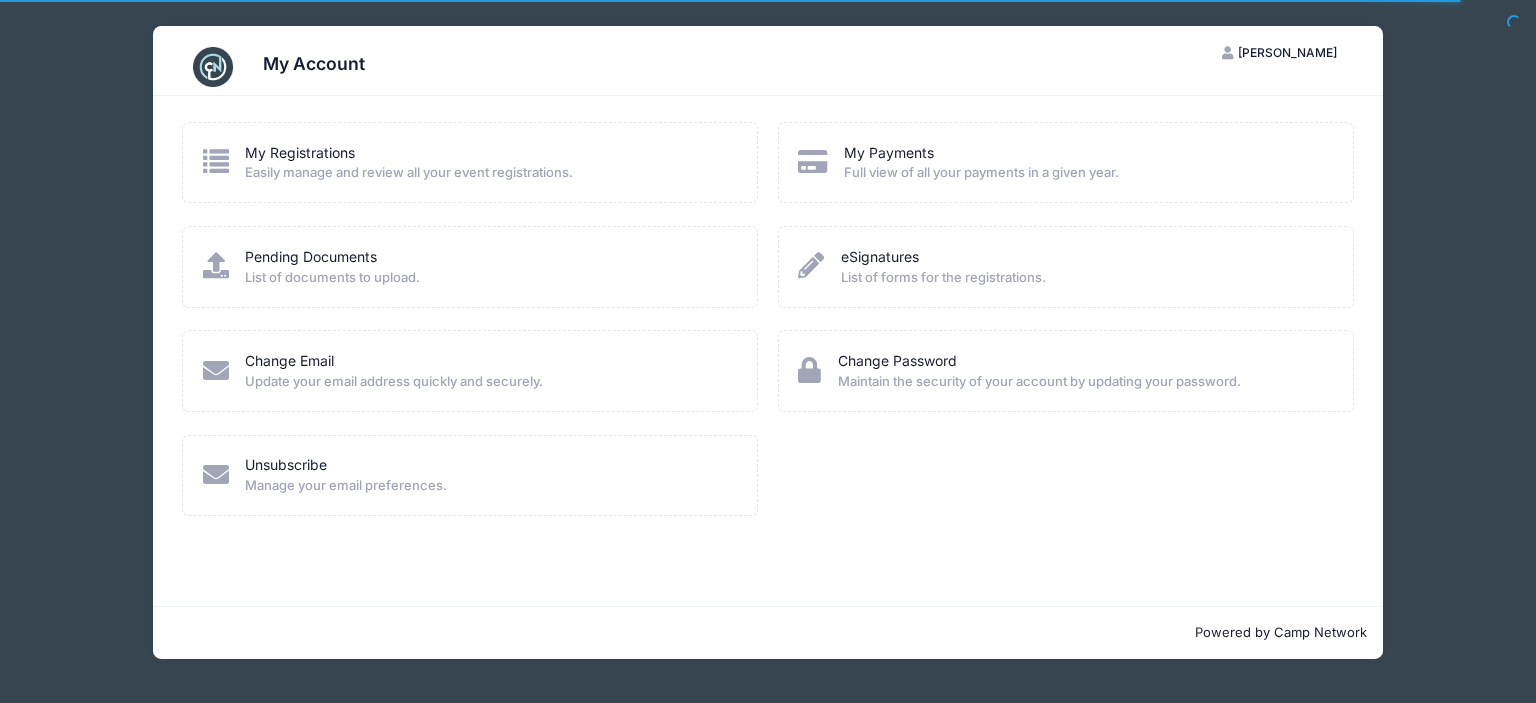 click on "eSignatures List of forms for the registrations." at bounding box center [925, 267] 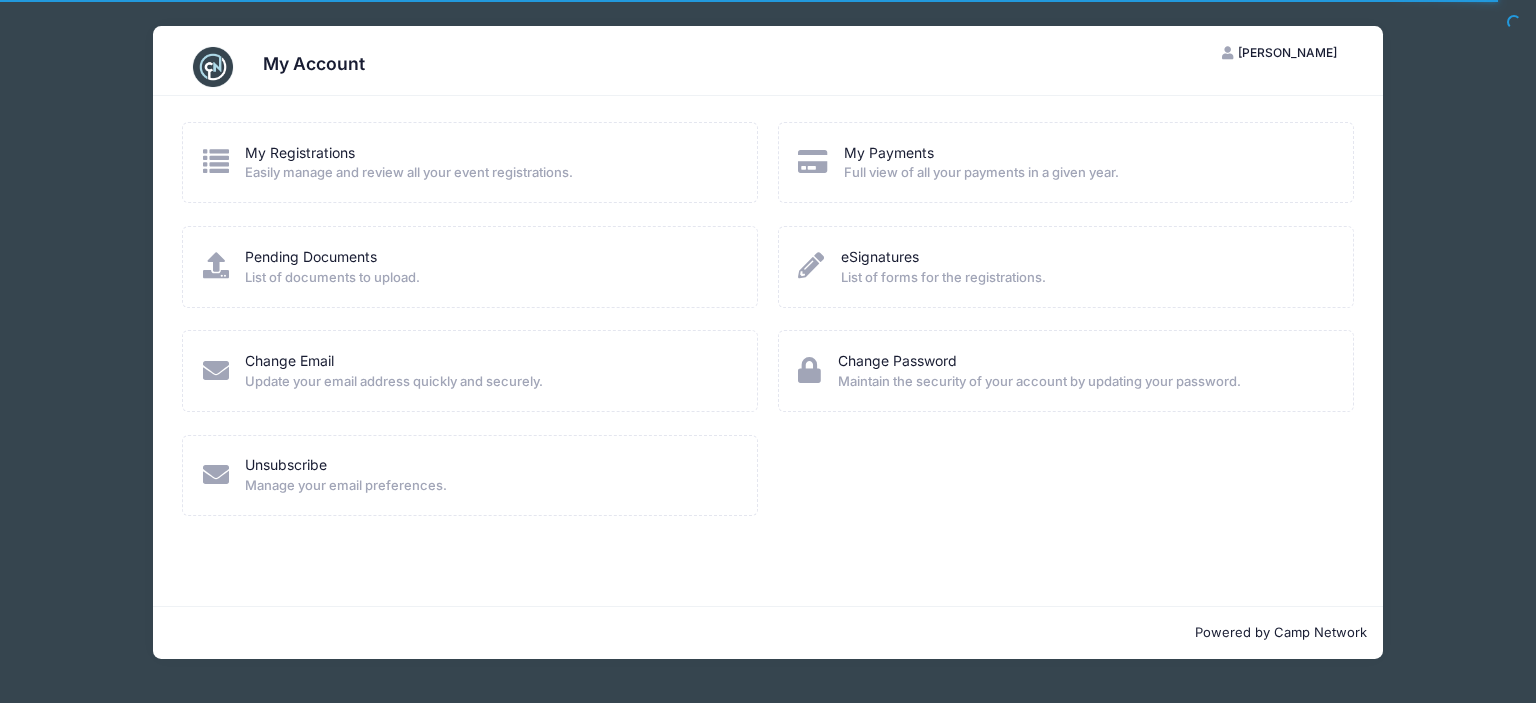 click on "eSignatures List of forms for the registrations." at bounding box center [925, 267] 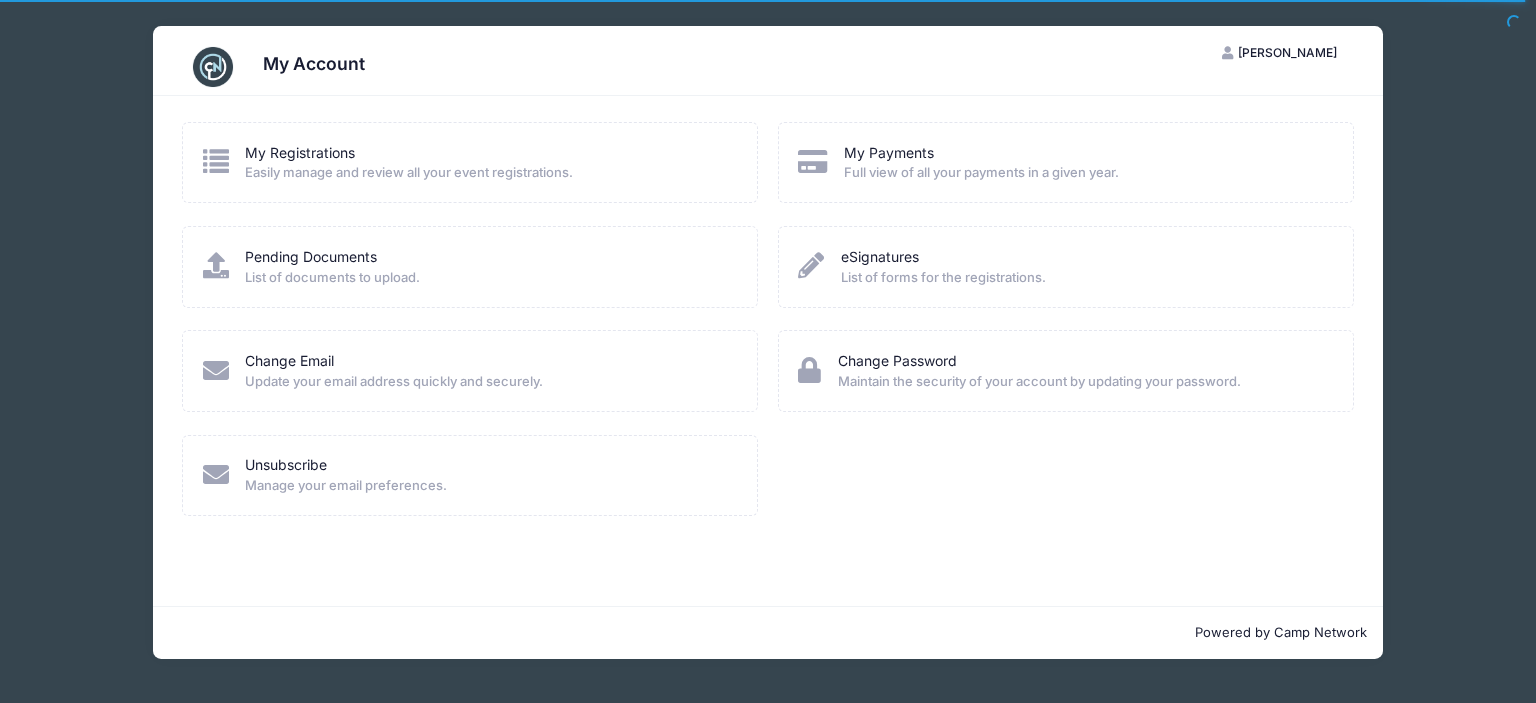 click at bounding box center (811, 265) 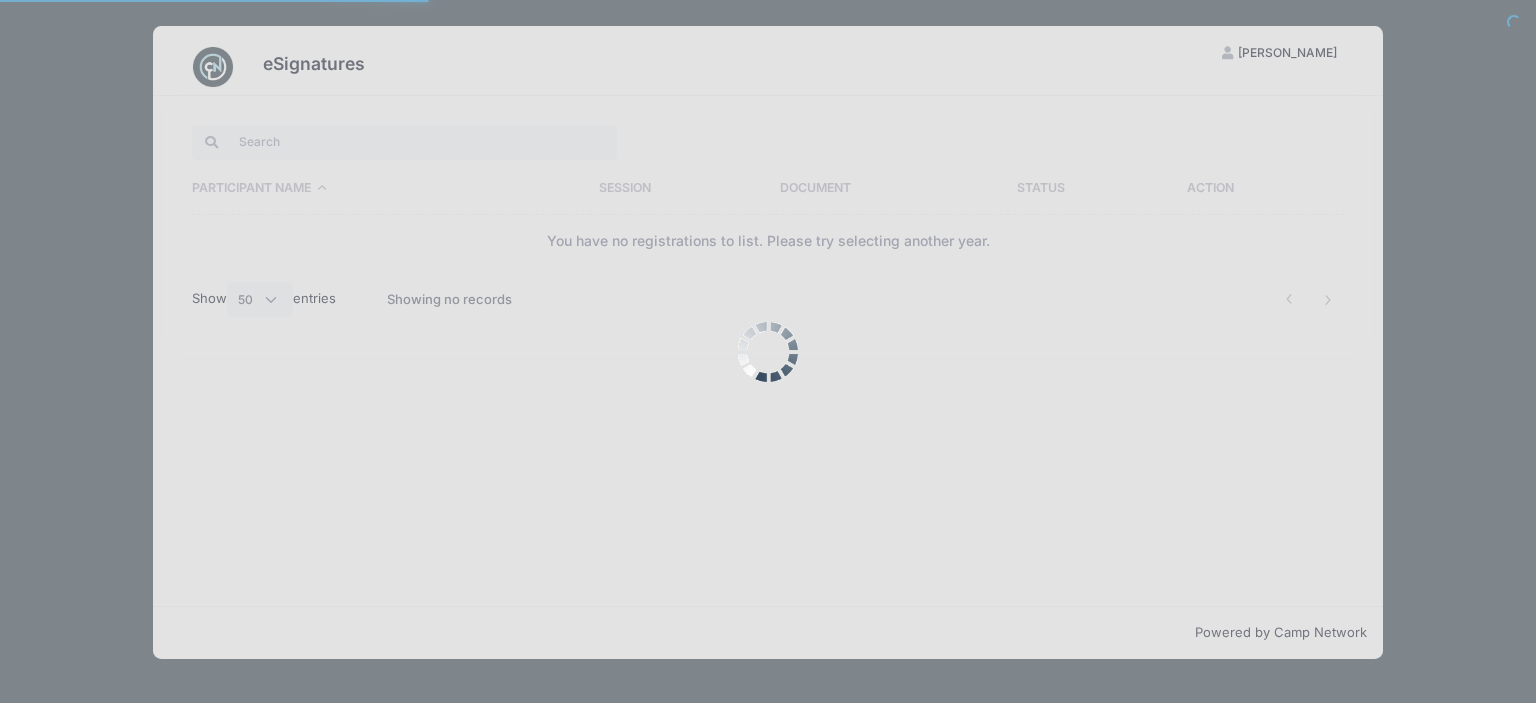 select on "50" 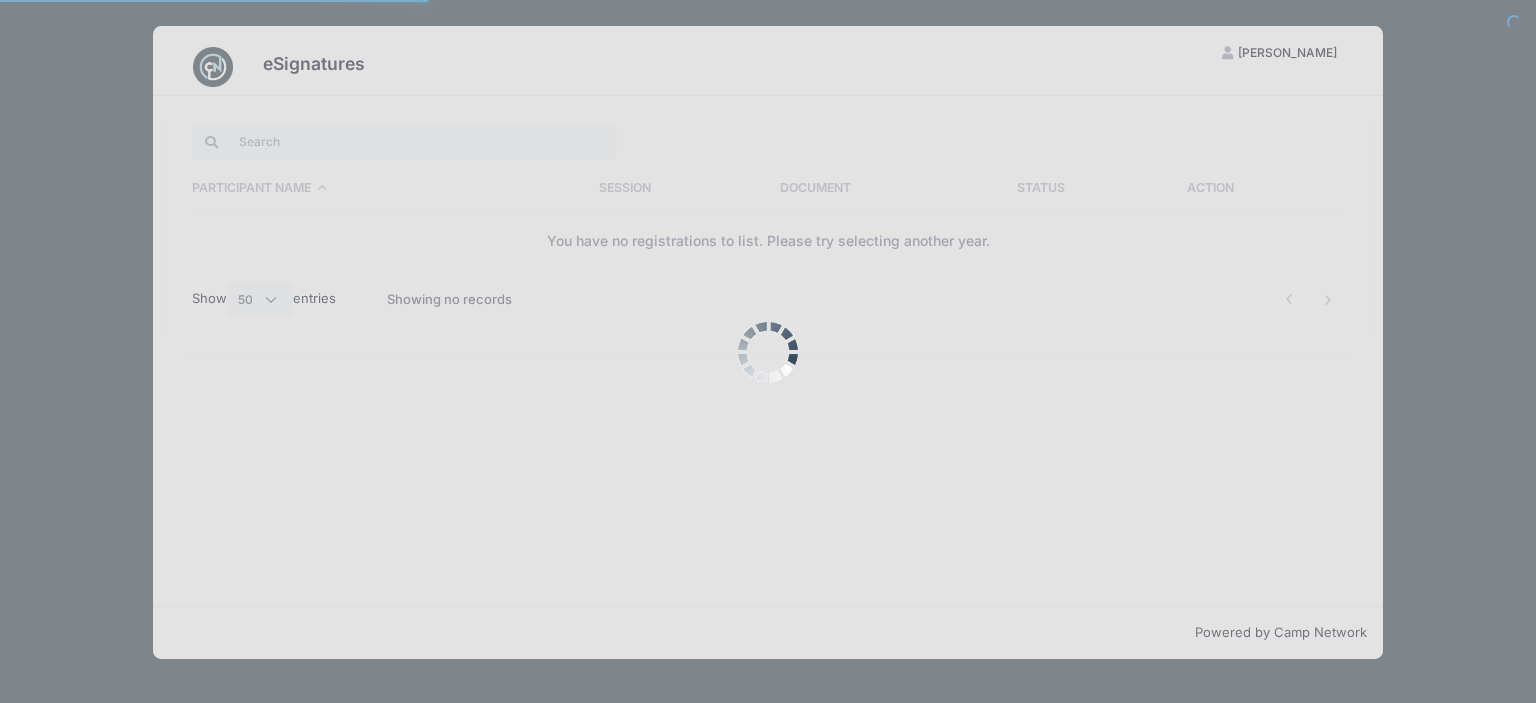 scroll, scrollTop: 0, scrollLeft: 0, axis: both 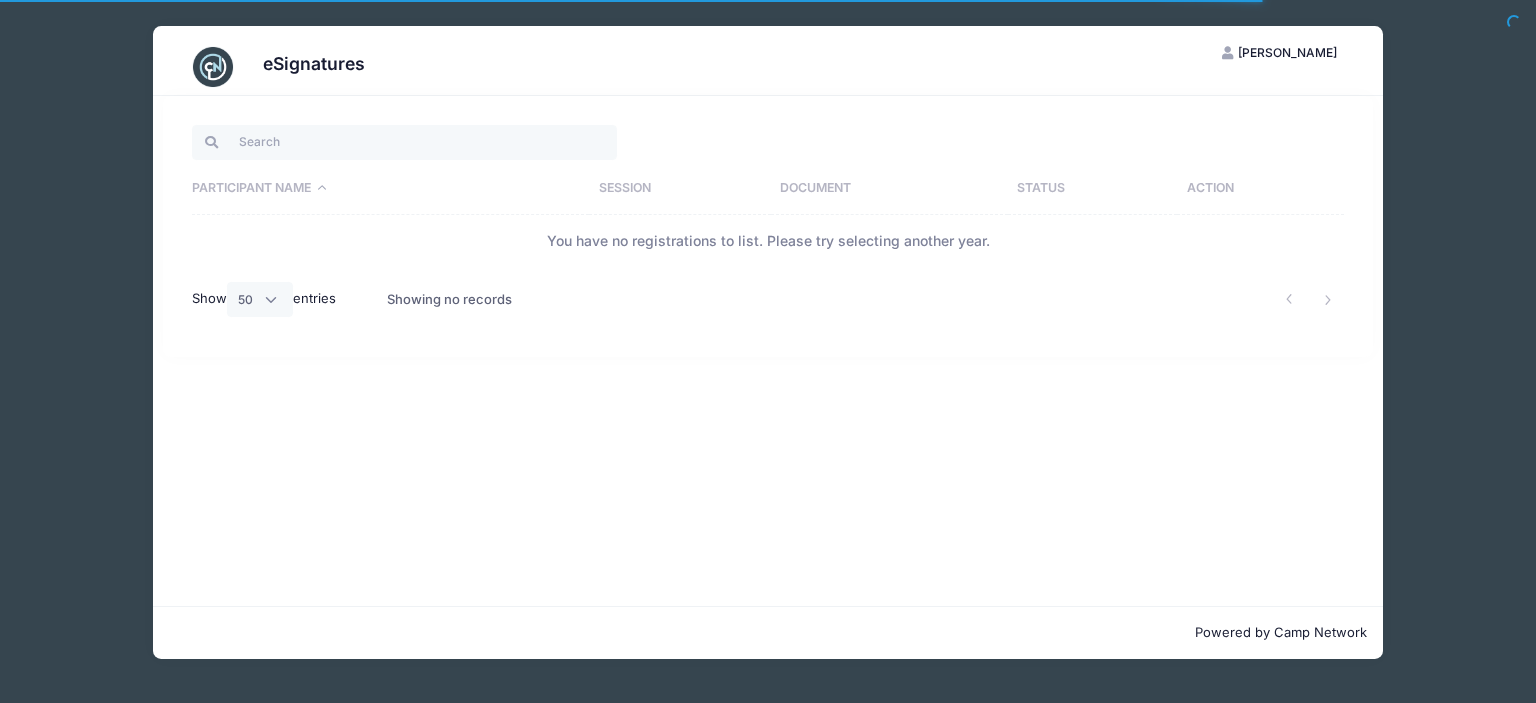 click on "Document" at bounding box center (889, 189) 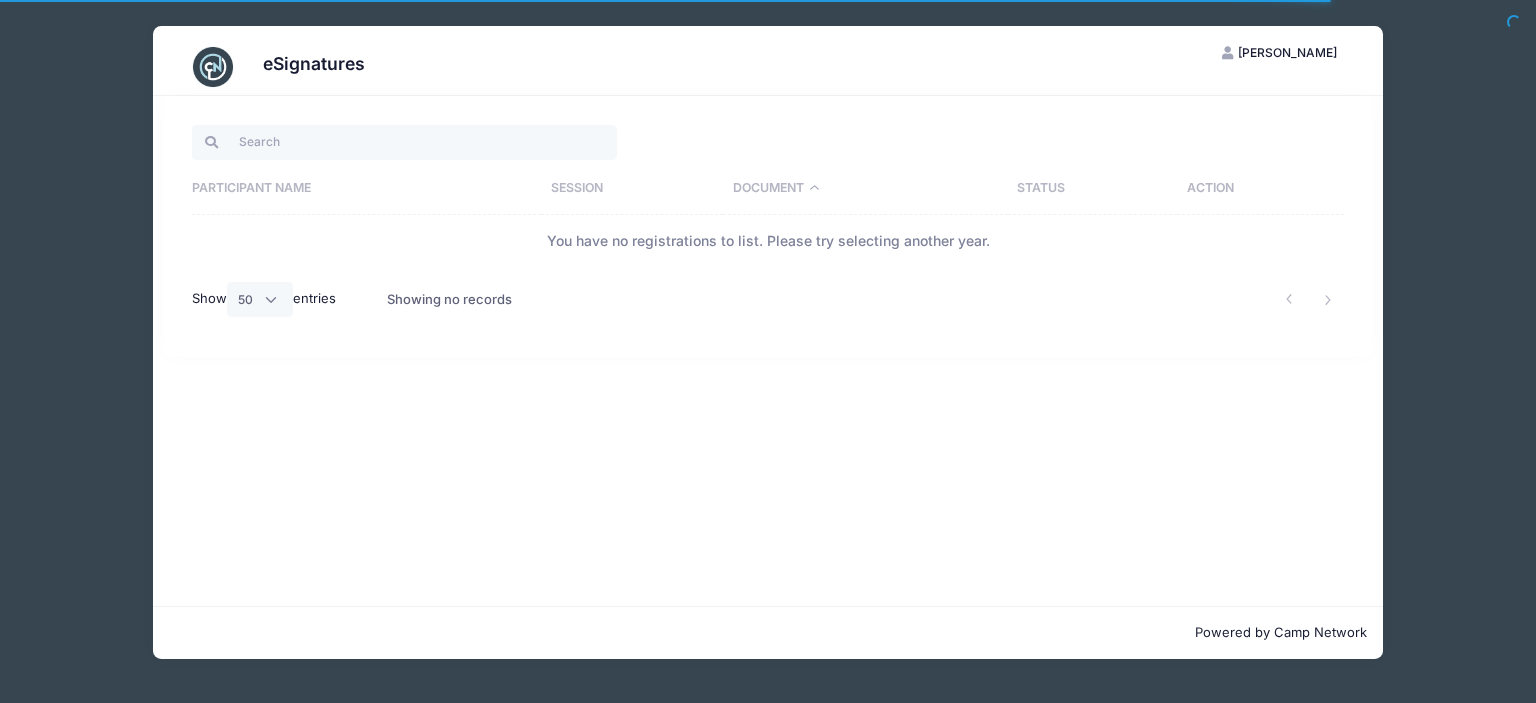 click on "Participant Name Session Document Status Action
You have no registrations to list. Please try selecting another year.
Show  All 10 25 50  entries Showing no records" at bounding box center [768, 351] 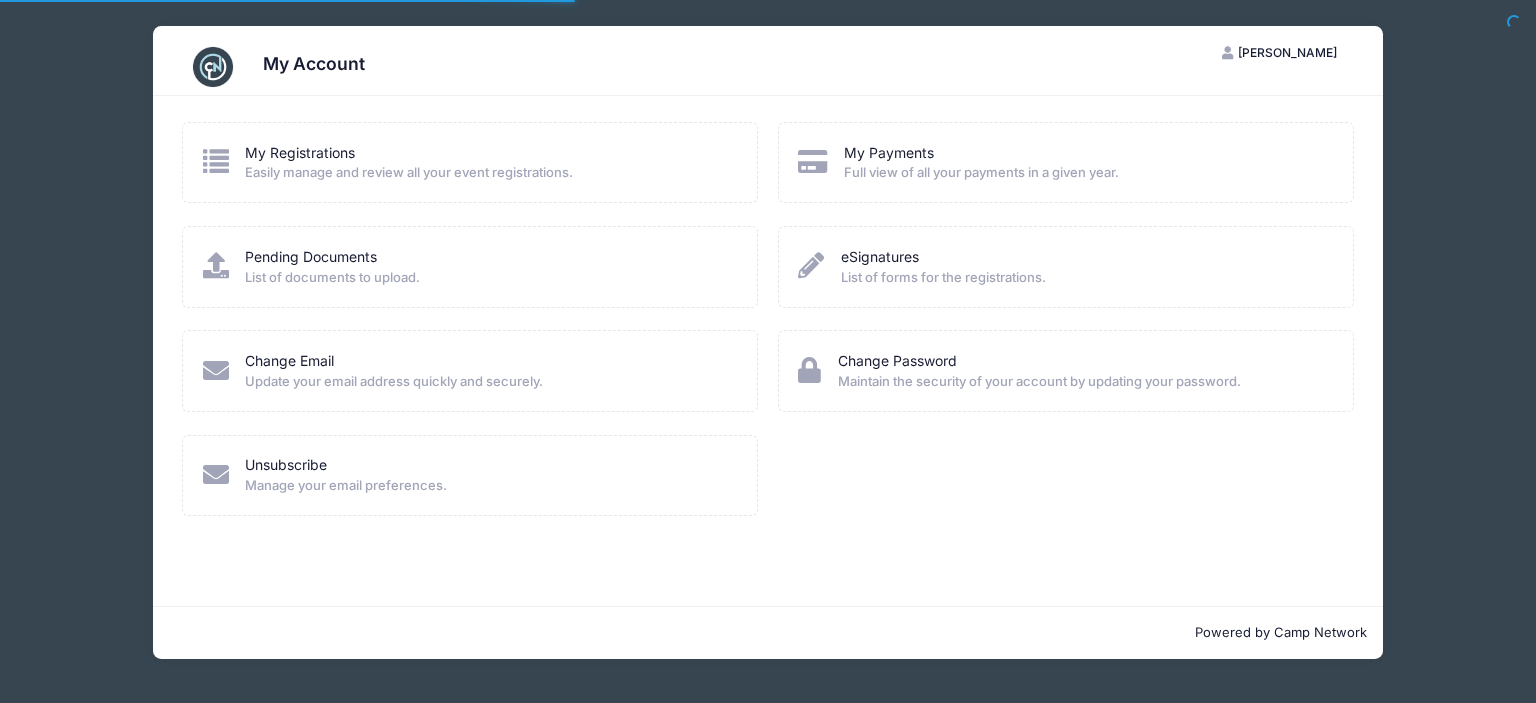 scroll, scrollTop: 0, scrollLeft: 0, axis: both 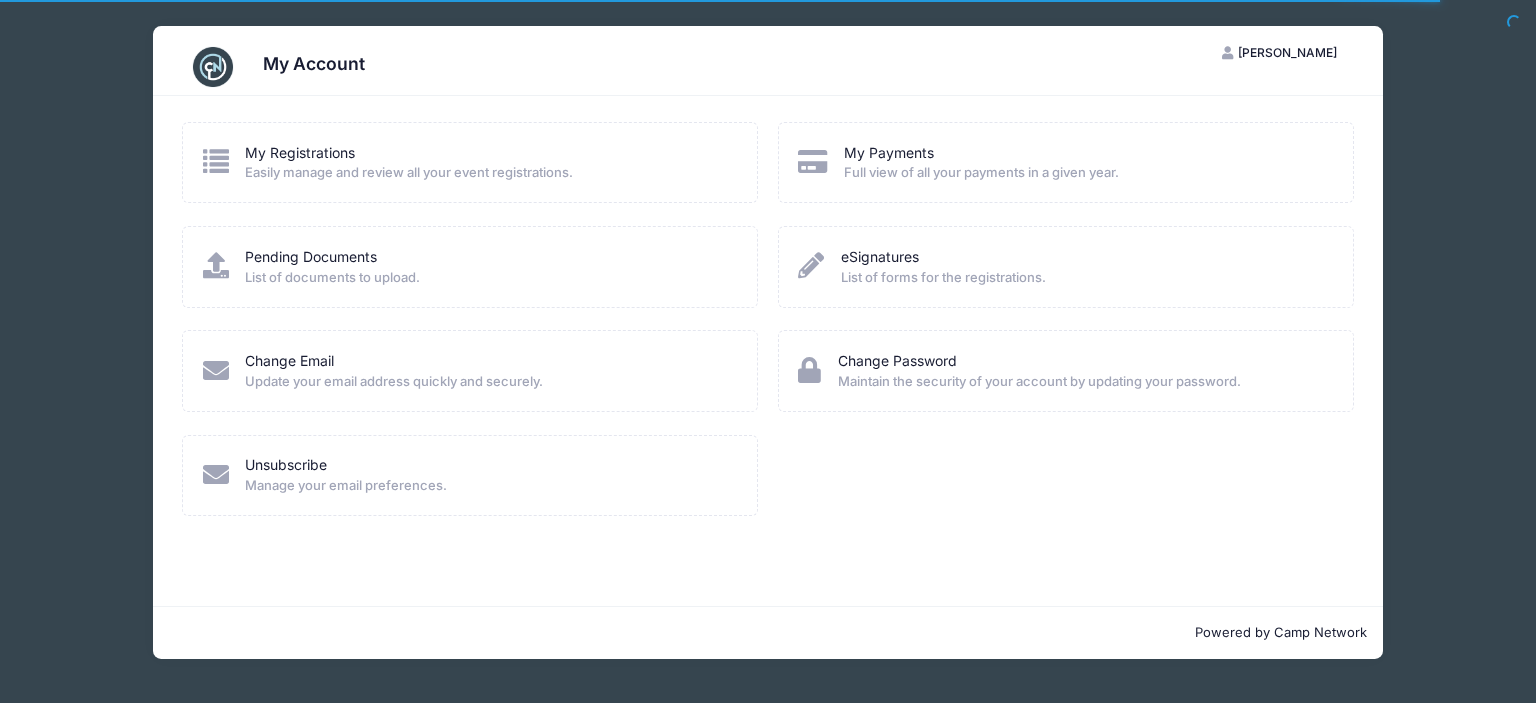 click on "Easily manage and review all your event registrations." at bounding box center [409, 173] 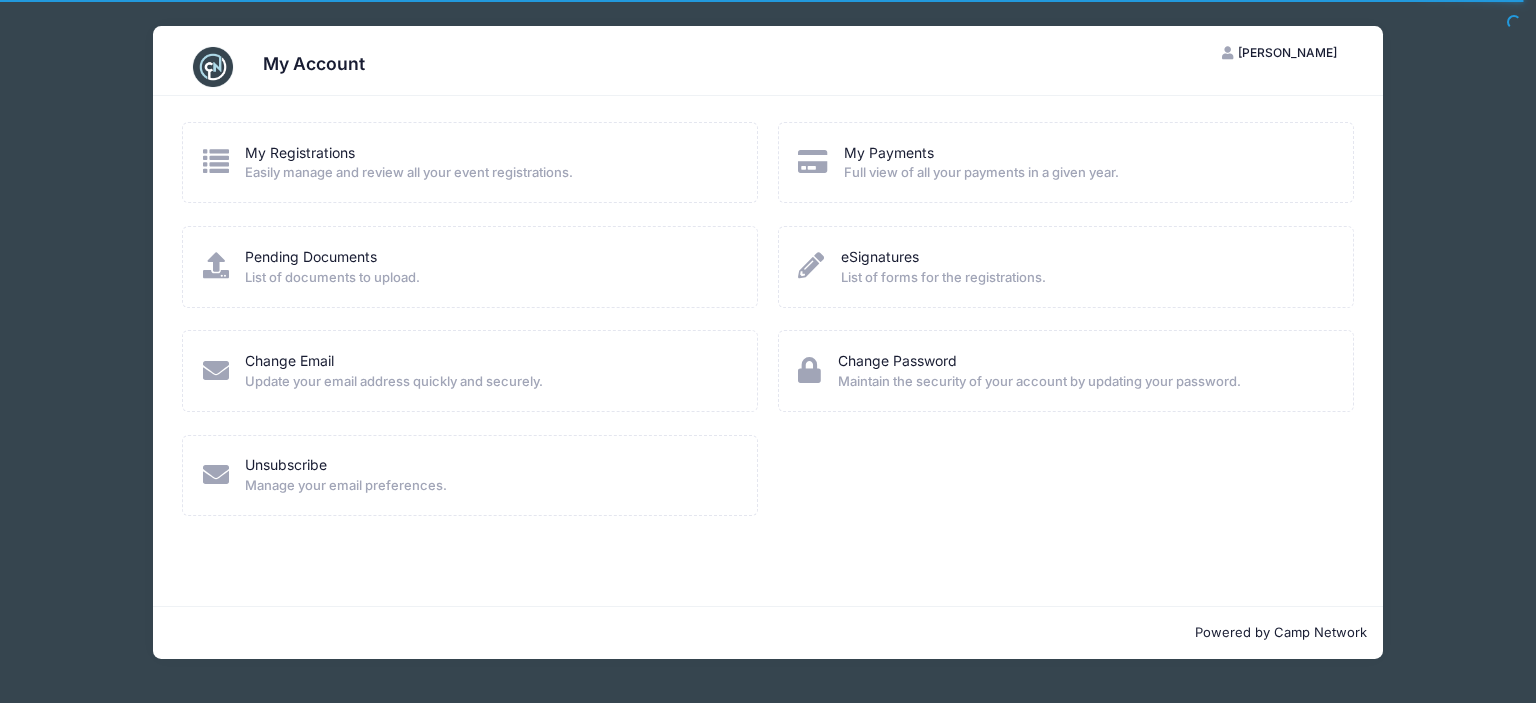 click on "My Registrations Easily manage and review all your event registrations." at bounding box center (409, 163) 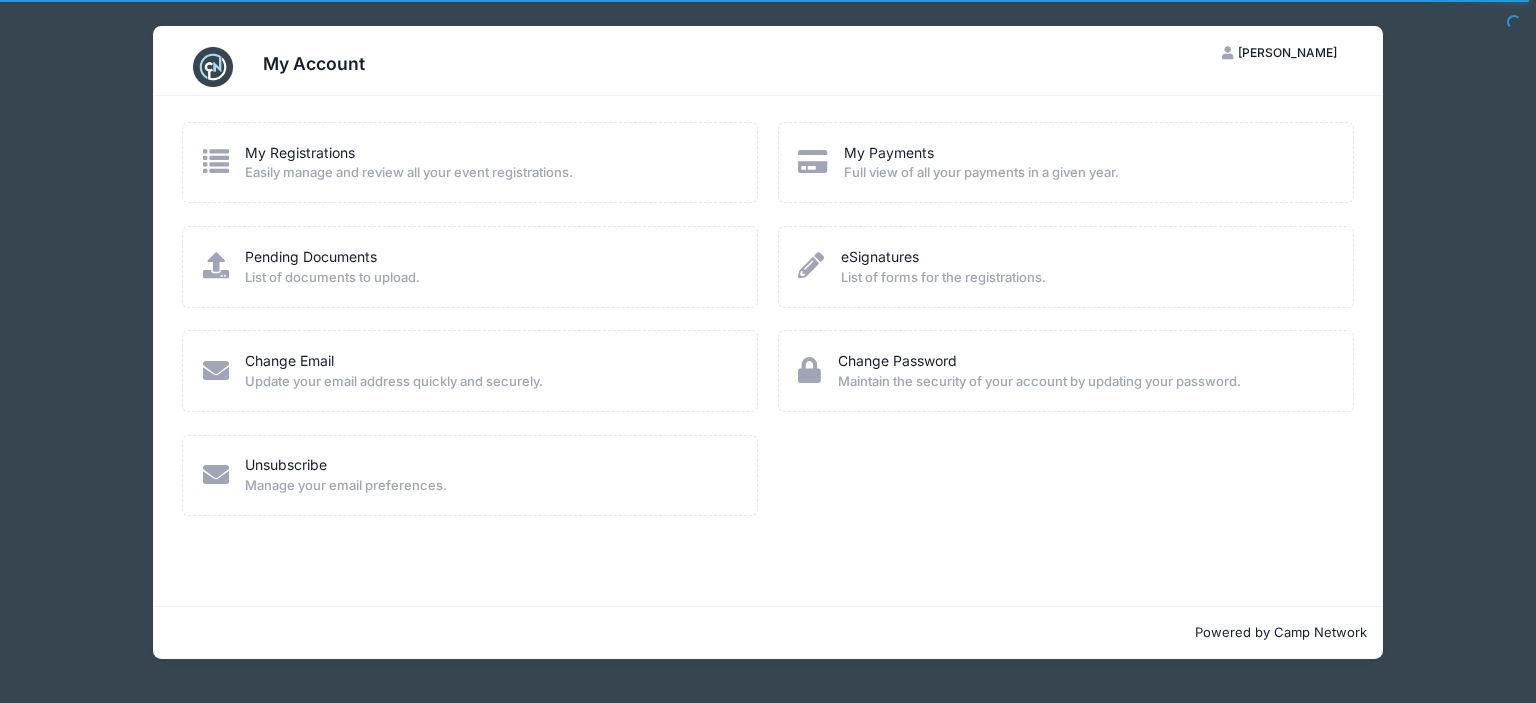 click at bounding box center [216, 161] 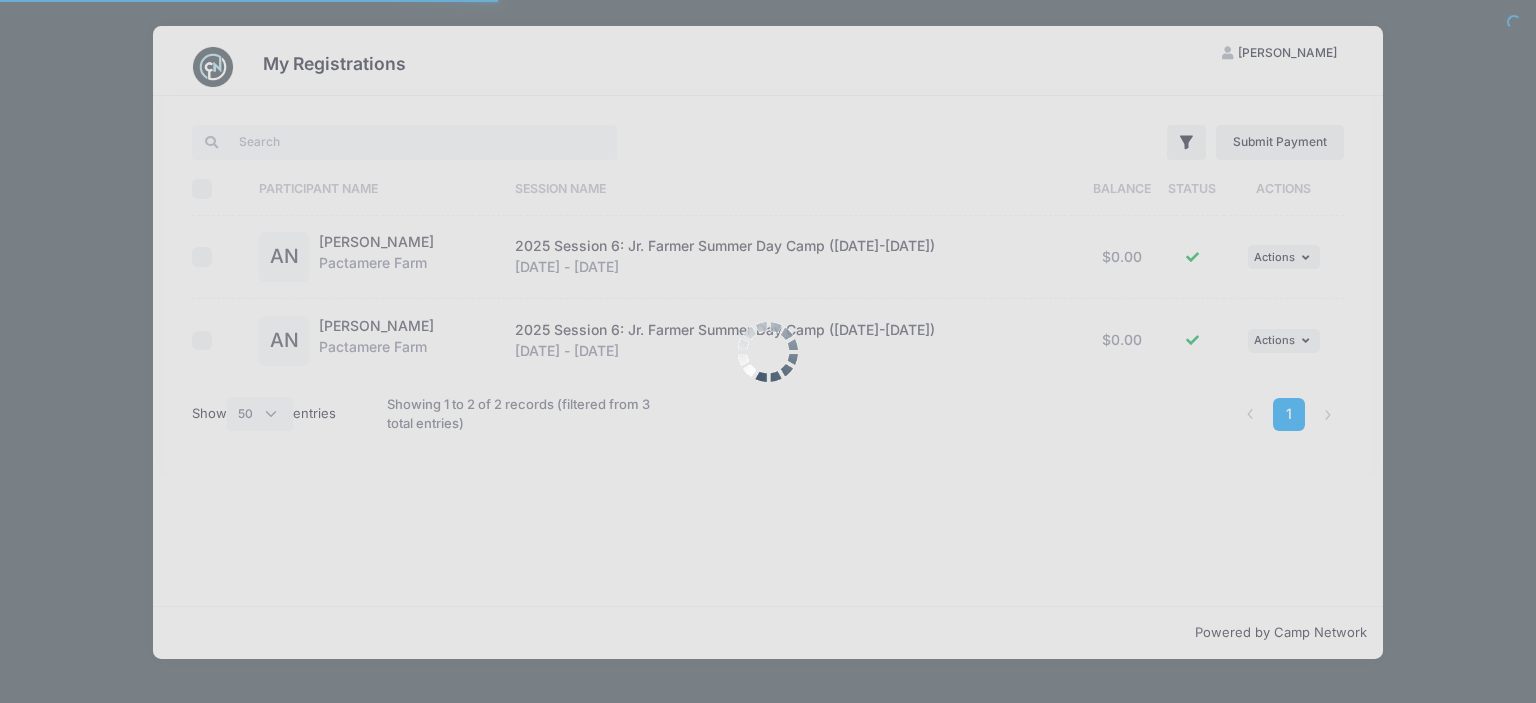 select on "50" 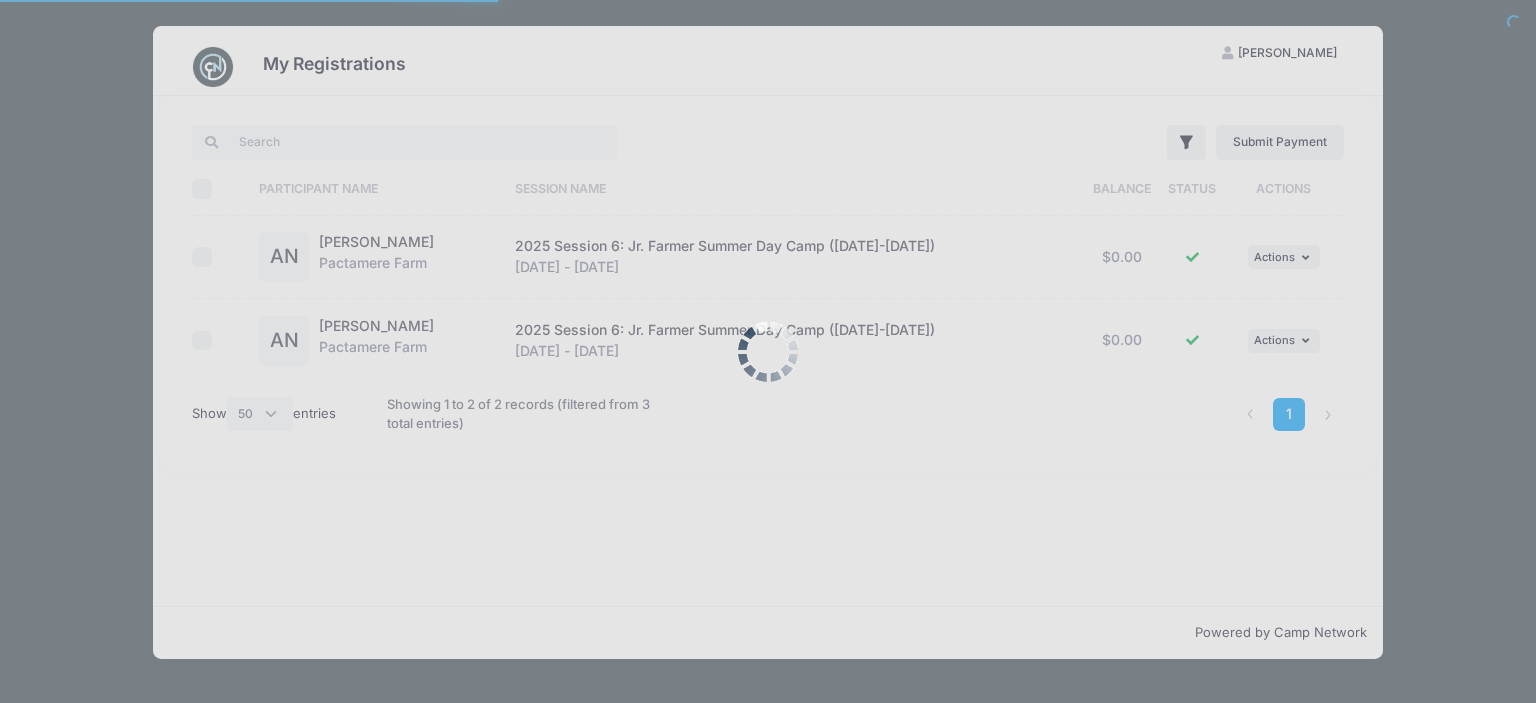 scroll, scrollTop: 0, scrollLeft: 0, axis: both 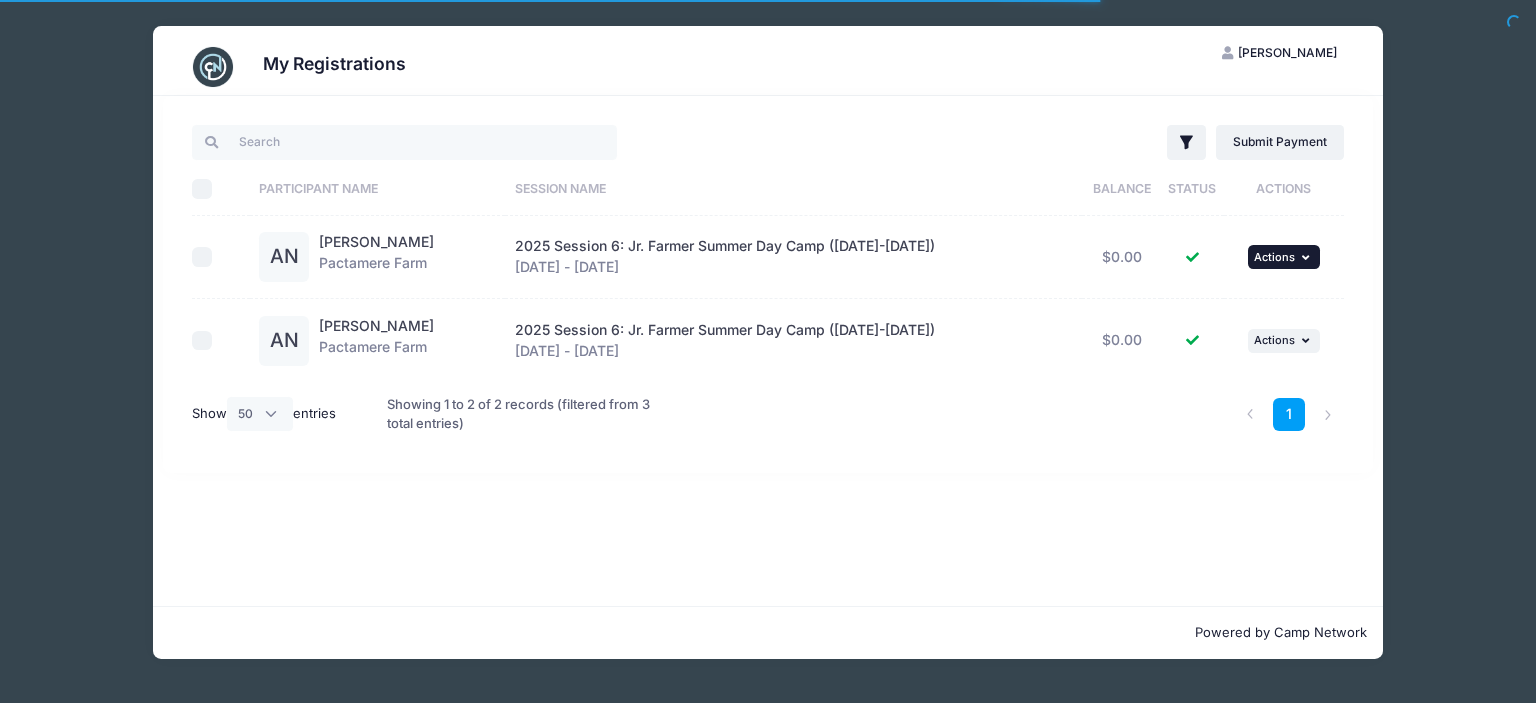 click on "... Actions" at bounding box center [1284, 257] 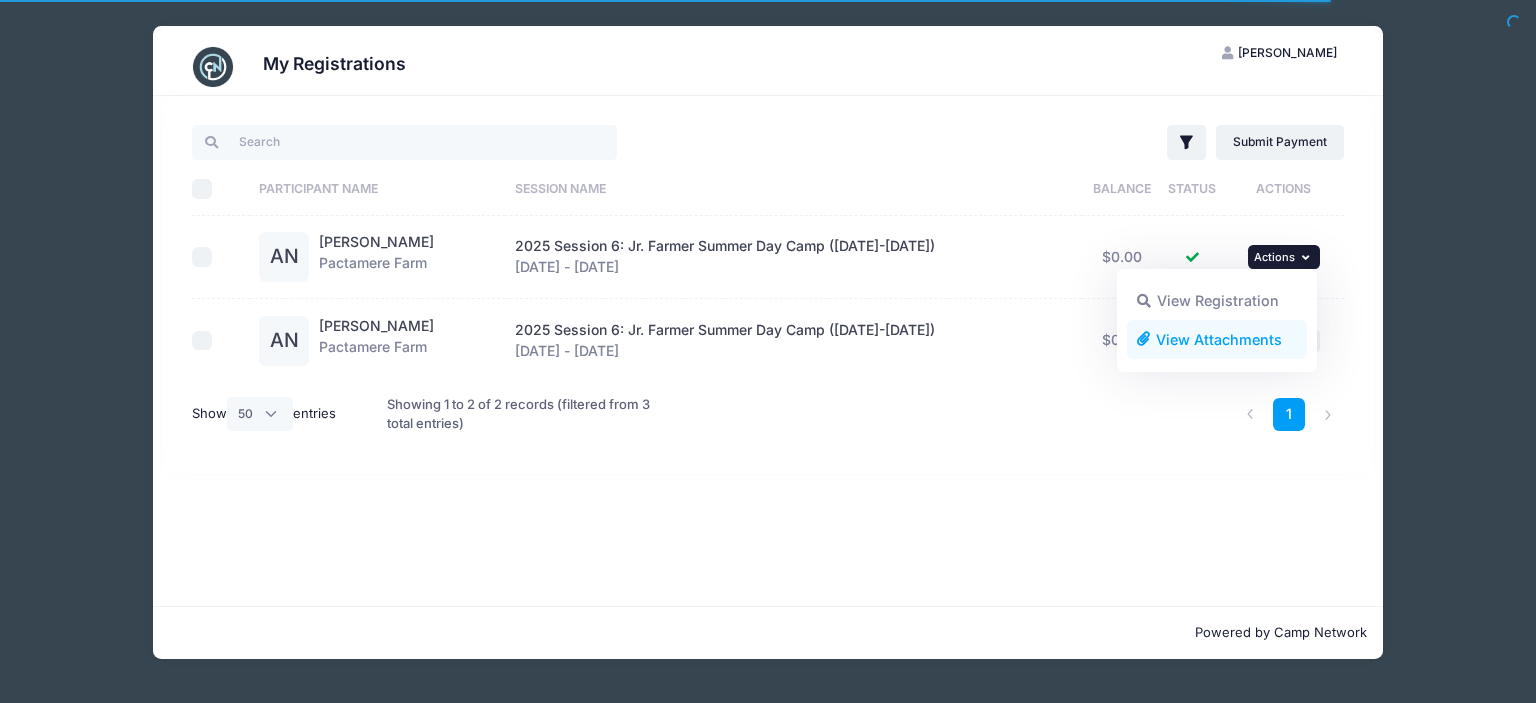 click on "View Attachments" at bounding box center [1217, 339] 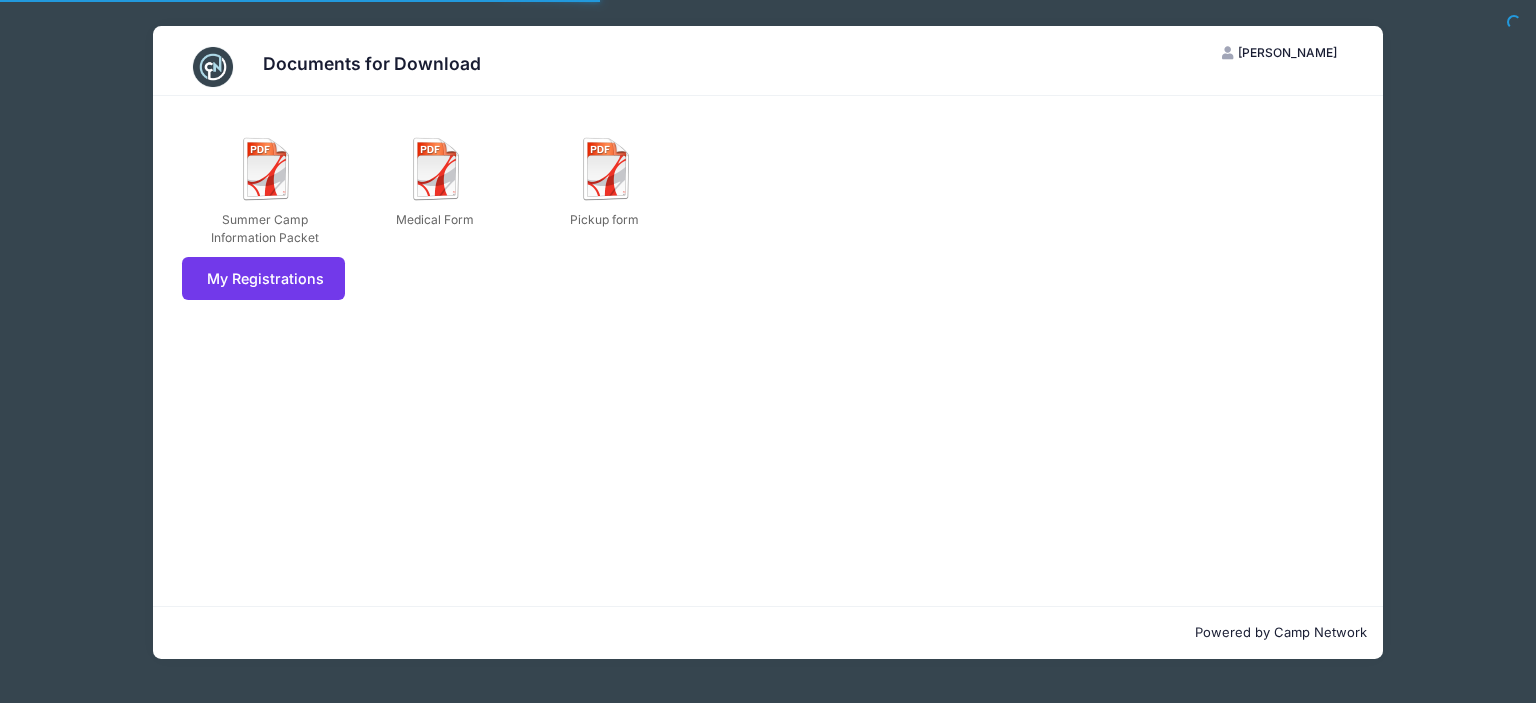 scroll, scrollTop: 0, scrollLeft: 0, axis: both 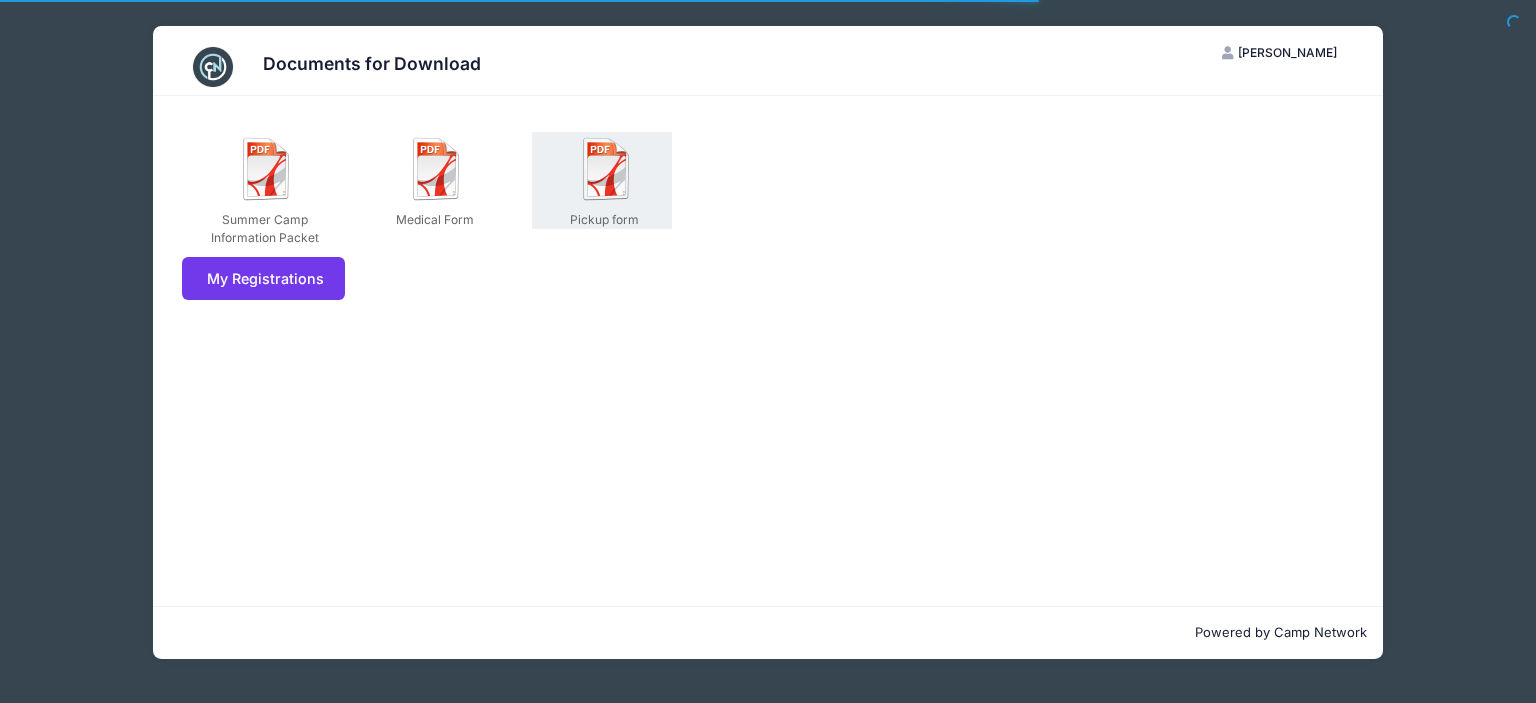 click at bounding box center (607, 169) 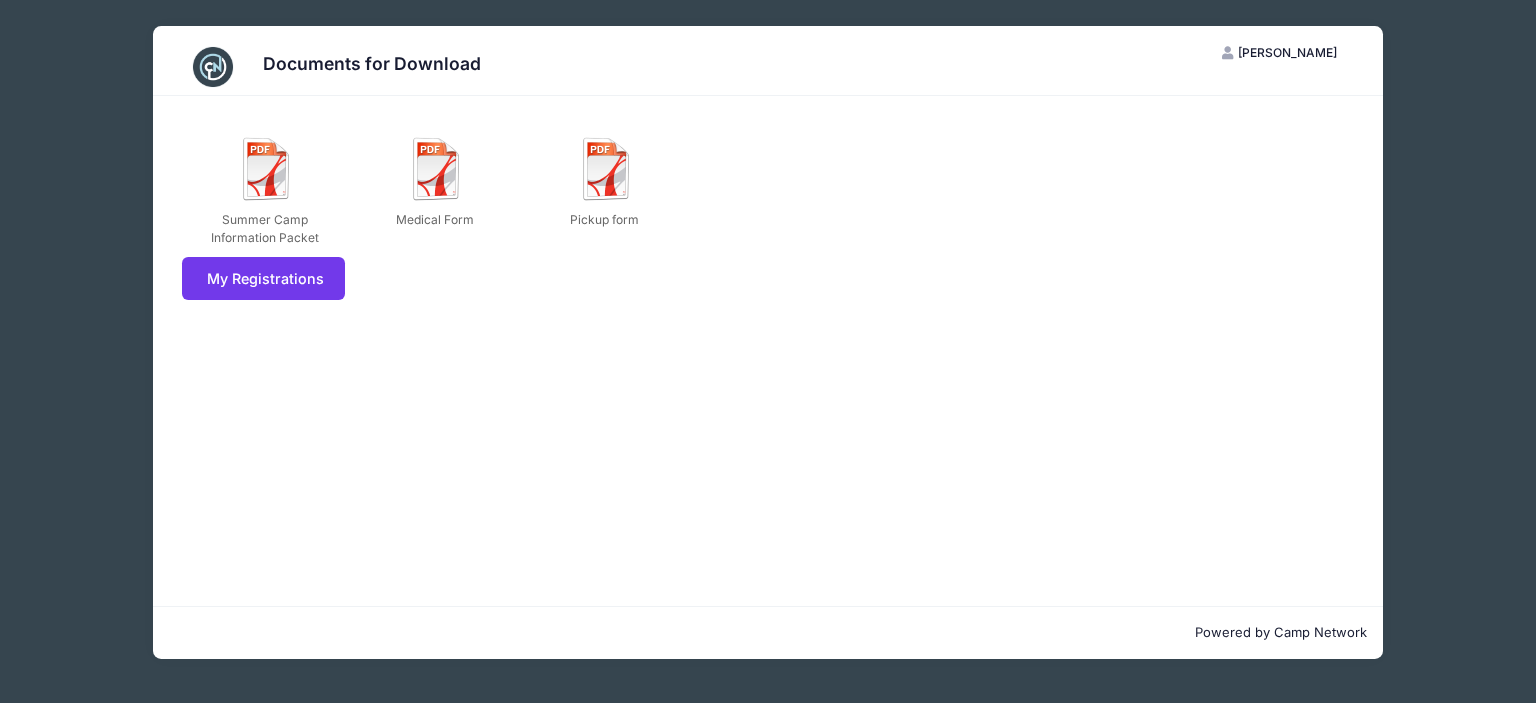 click on "Documents for Download
AN [PERSON_NAME]      My Account
Logout
Summer Camp Information Packet
Medical Form
Pickup form
My Registrations" at bounding box center (768, 351) 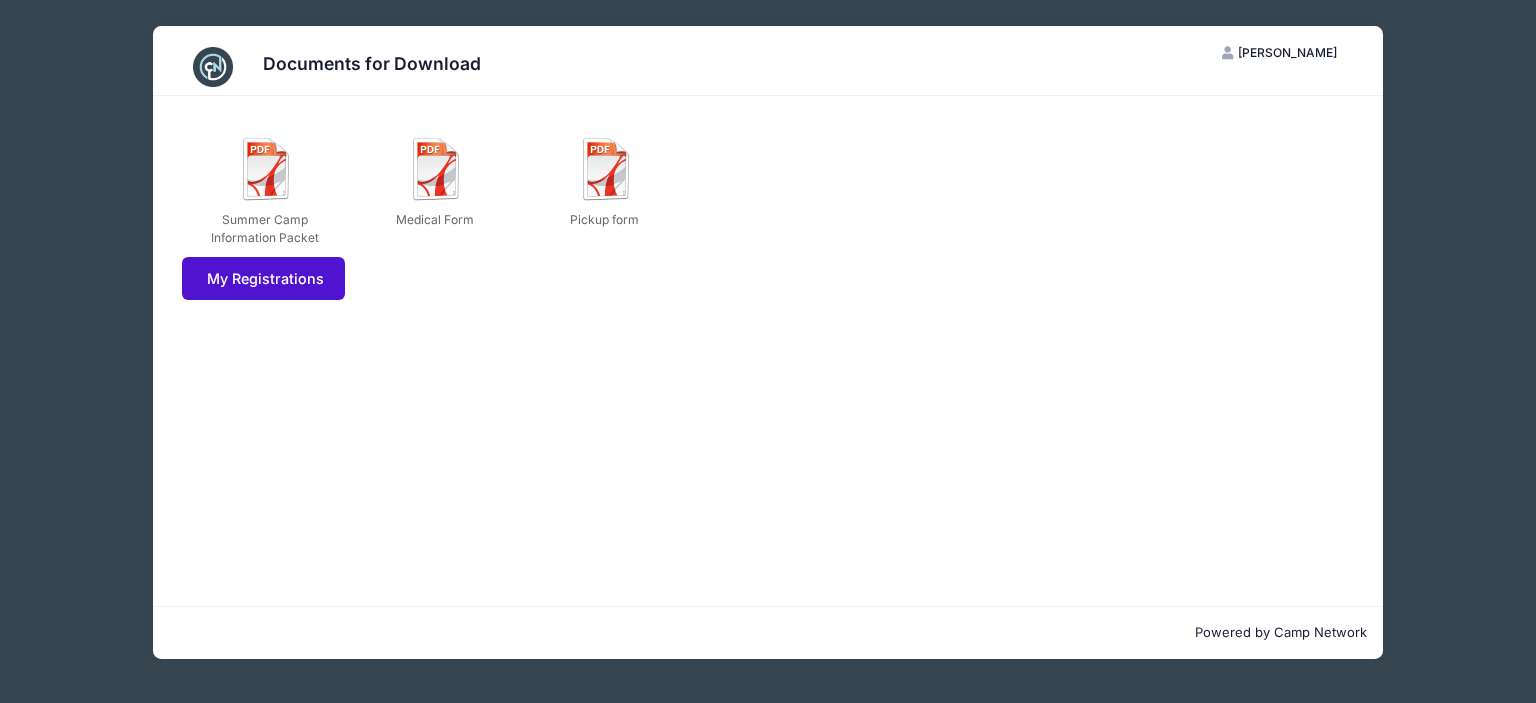 click on "My Registrations" at bounding box center (263, 278) 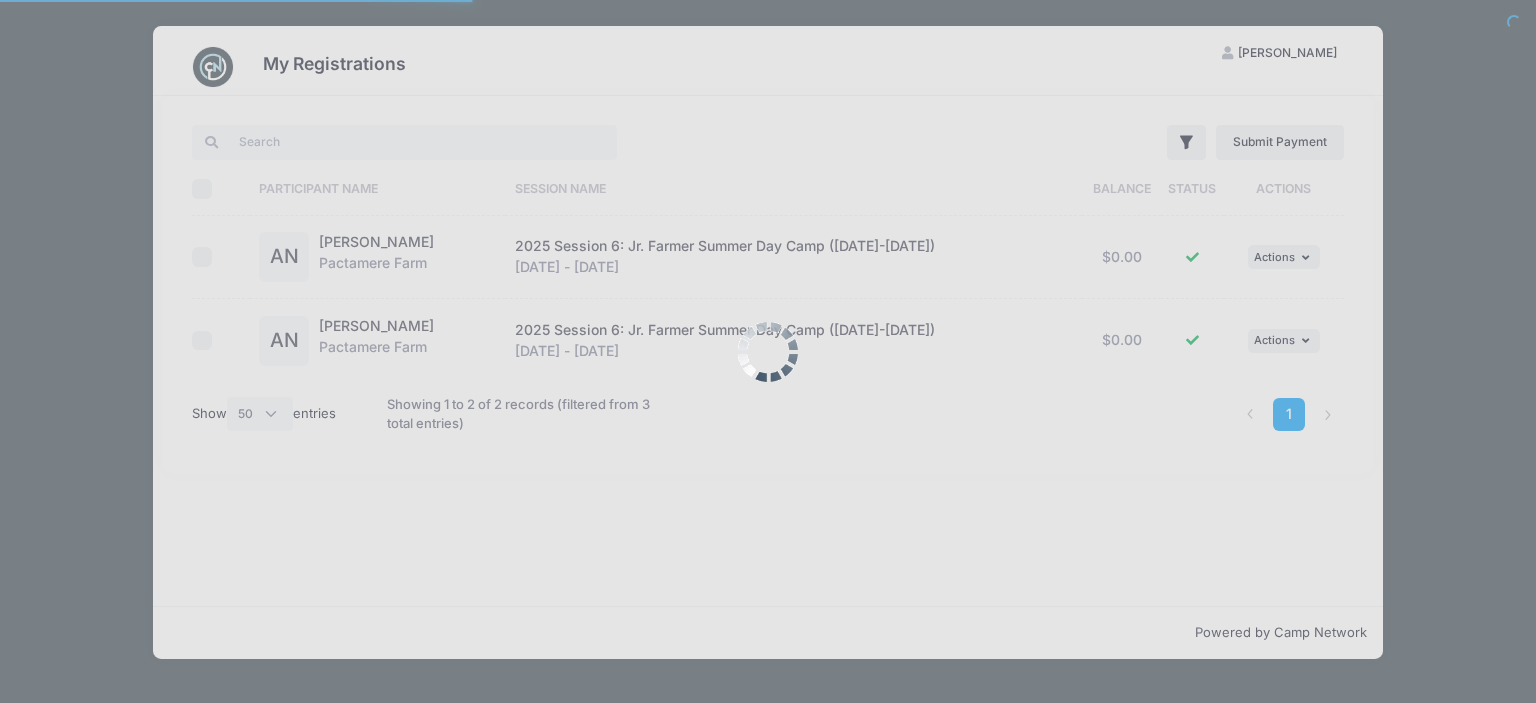 select on "50" 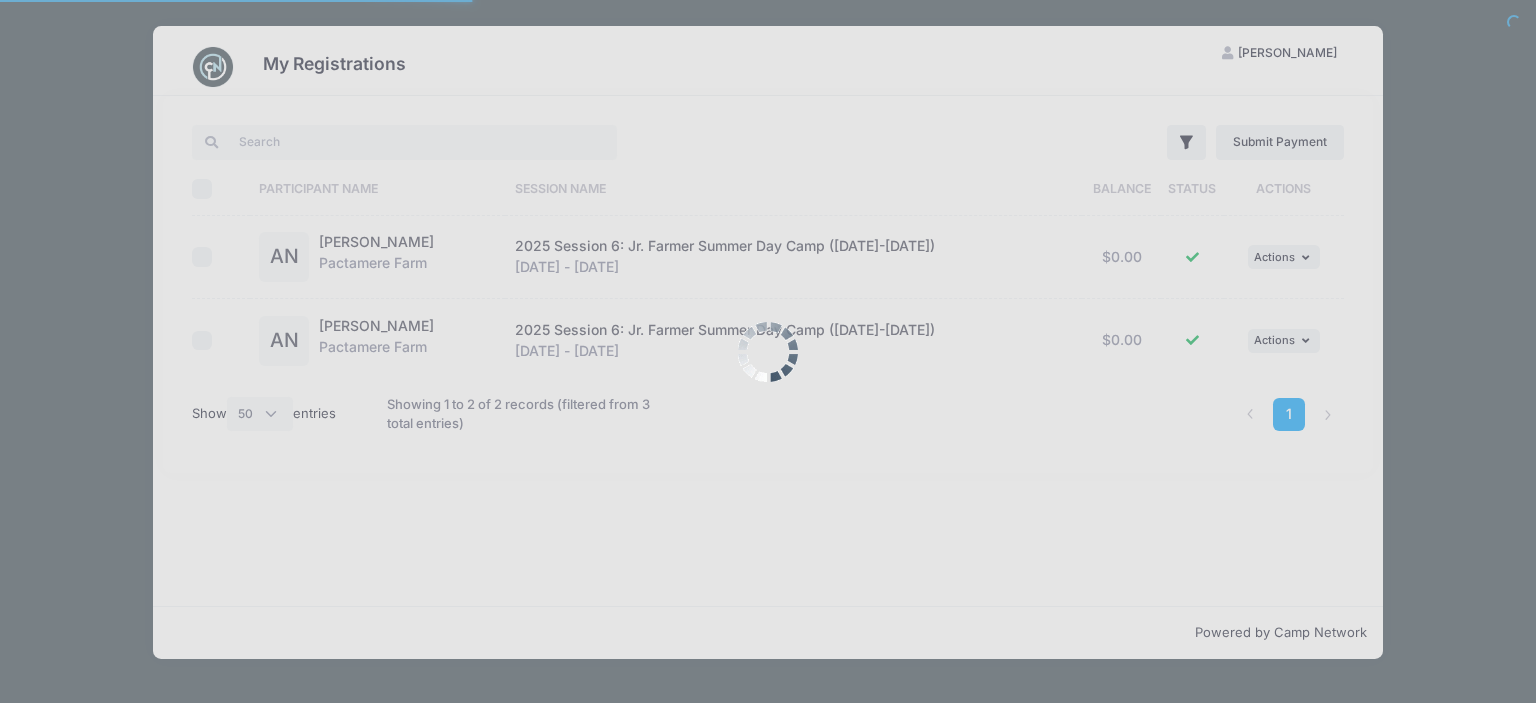 scroll, scrollTop: 0, scrollLeft: 0, axis: both 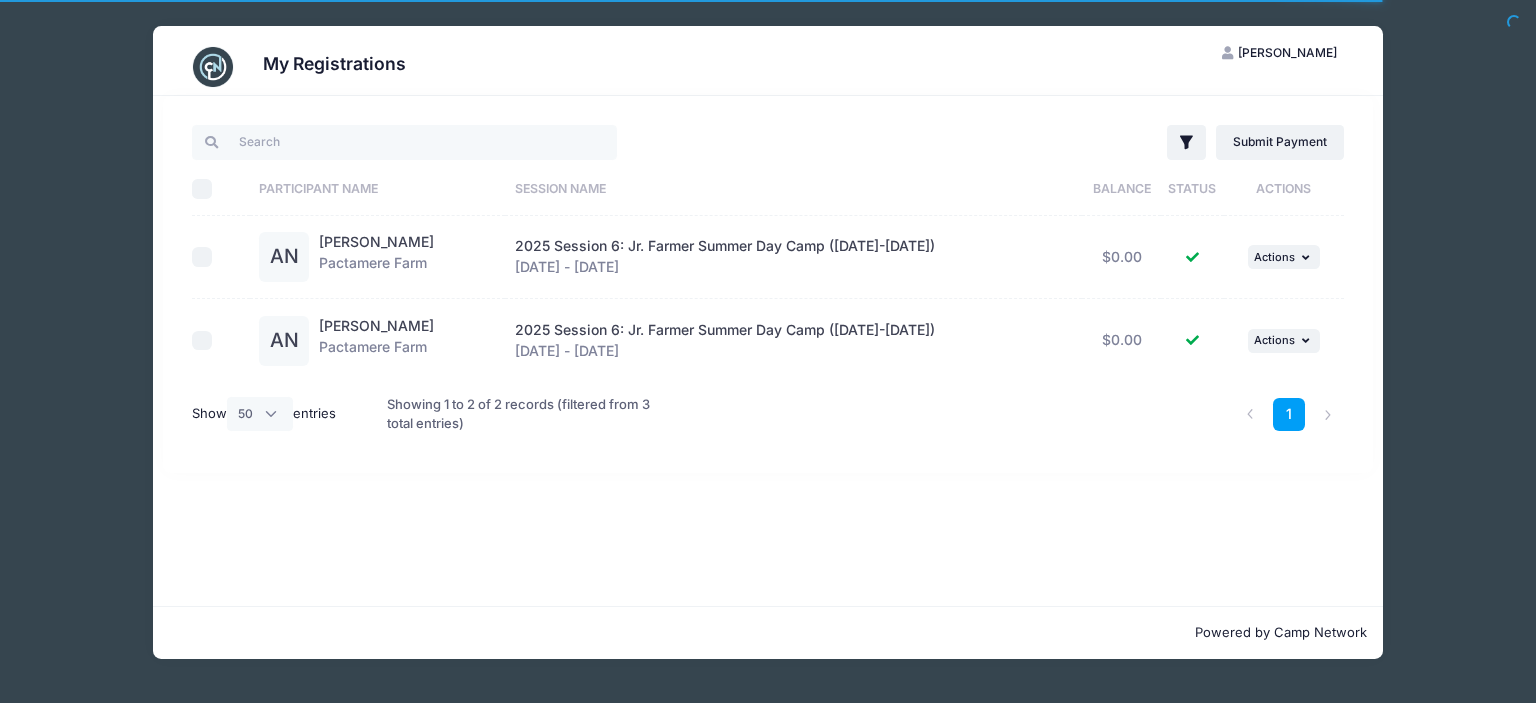 click on "2025 Session 6: Jr. Farmer Summer Day Camp ([DATE]-[DATE])" at bounding box center [725, 245] 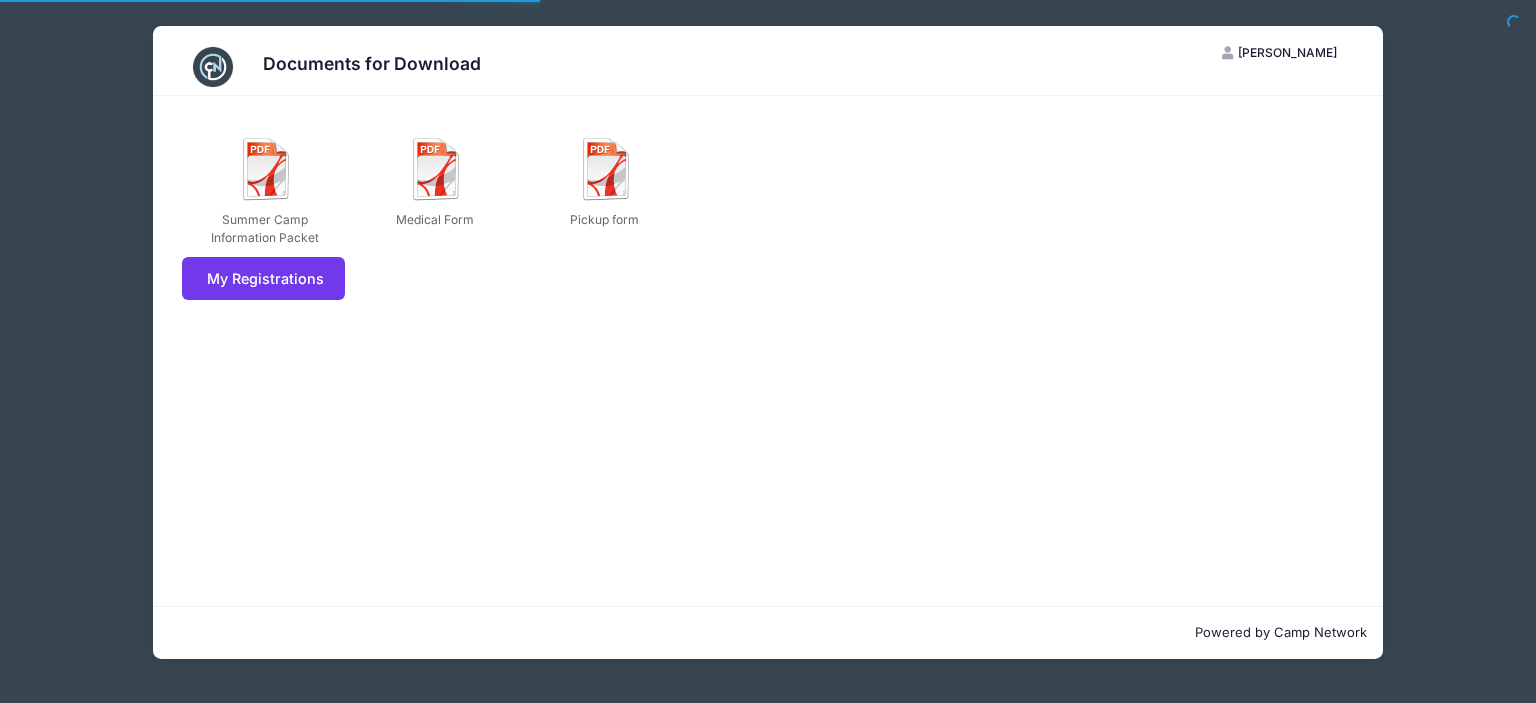 scroll, scrollTop: 0, scrollLeft: 0, axis: both 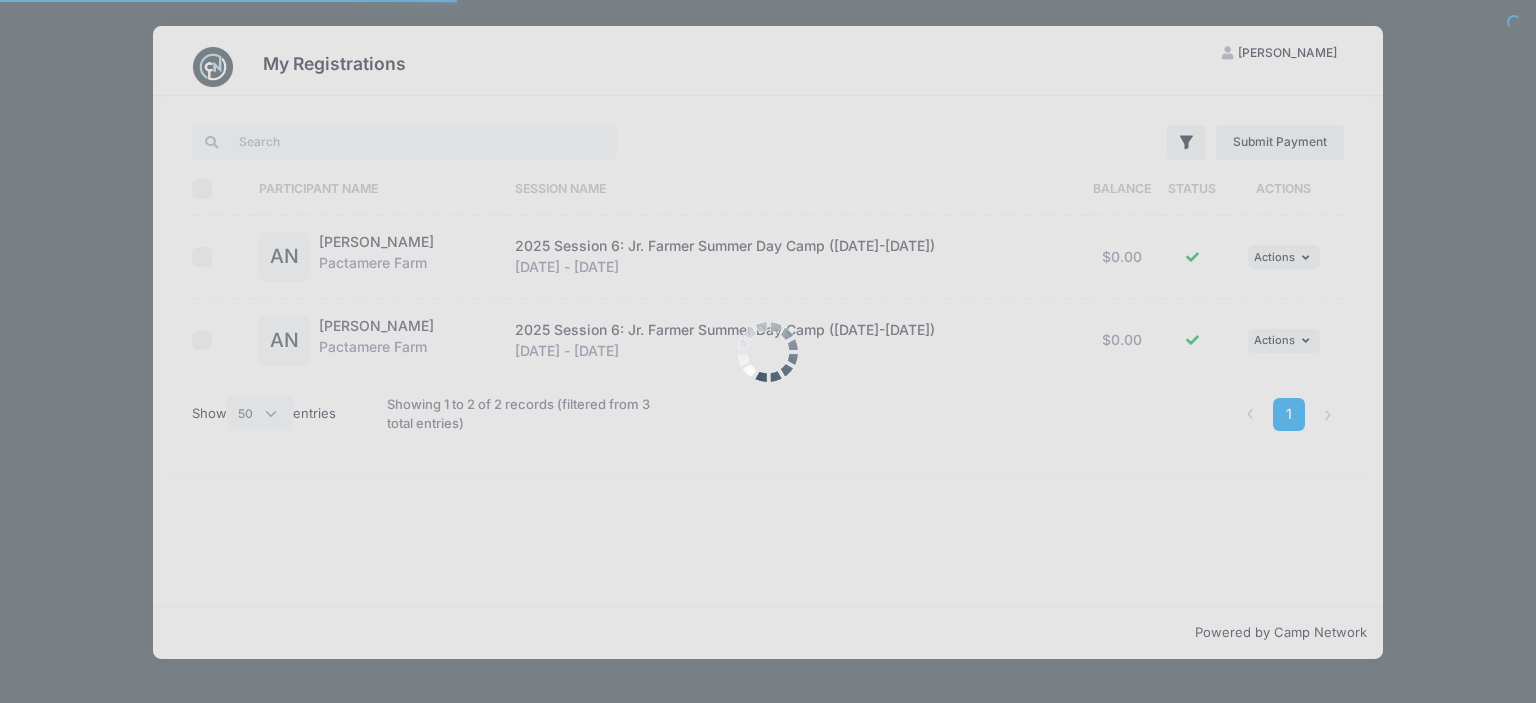 select on "50" 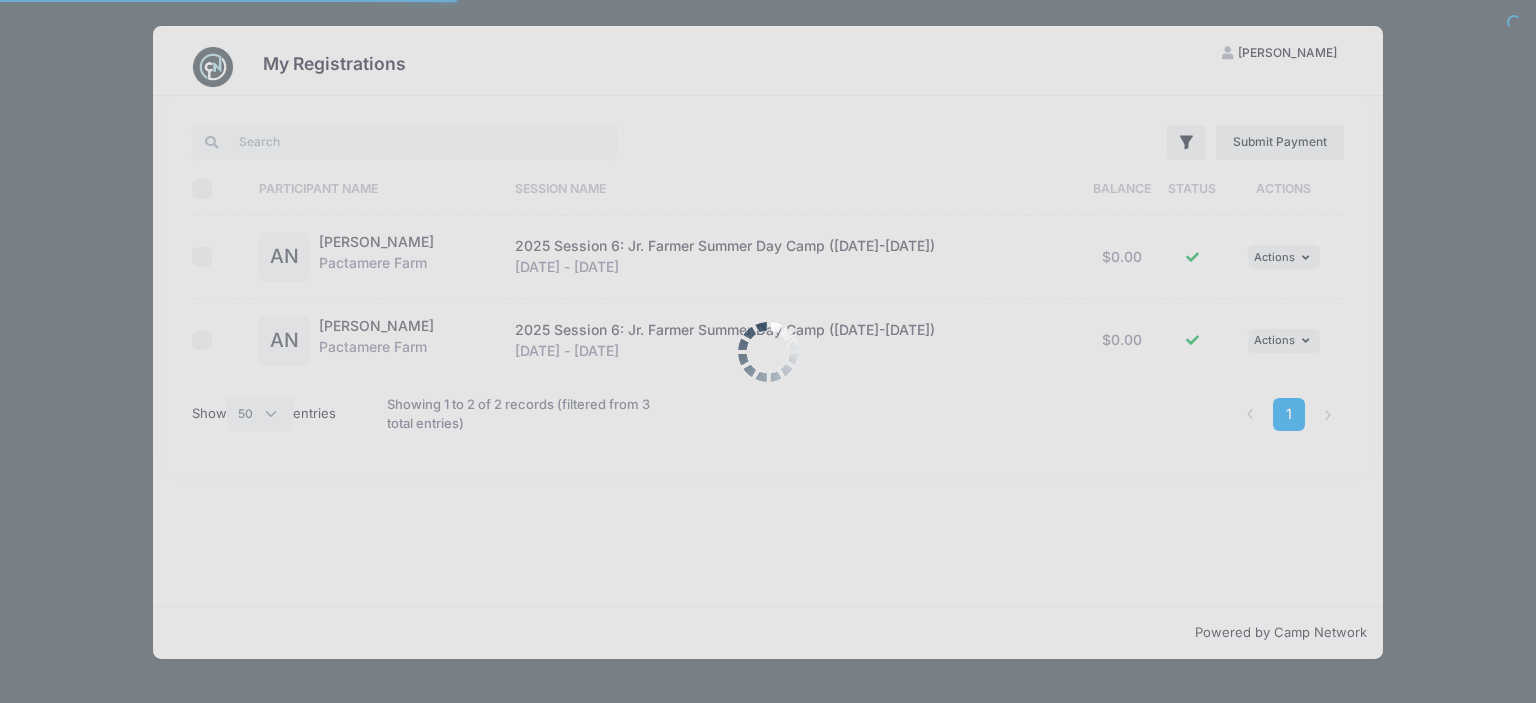 scroll, scrollTop: 0, scrollLeft: 0, axis: both 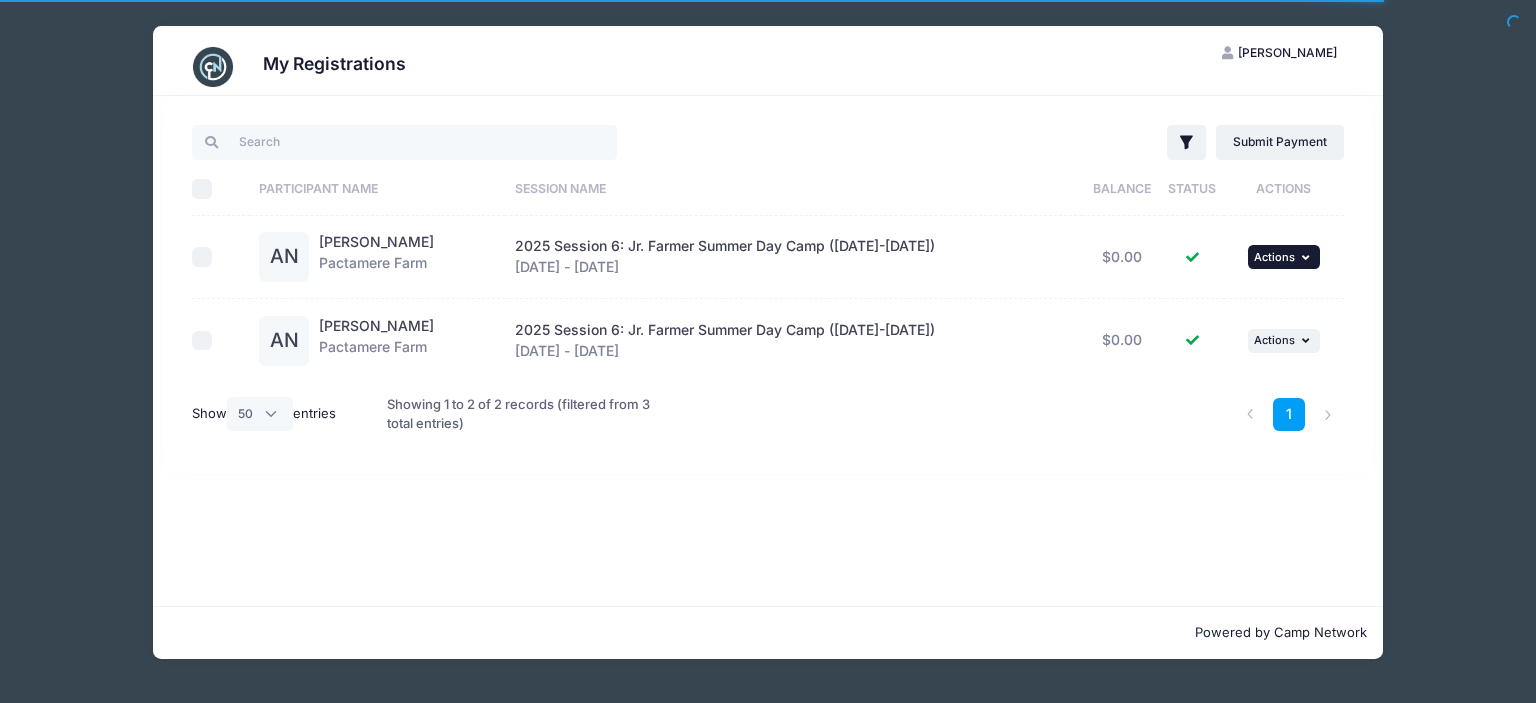 click on "... Actions" at bounding box center (1284, 257) 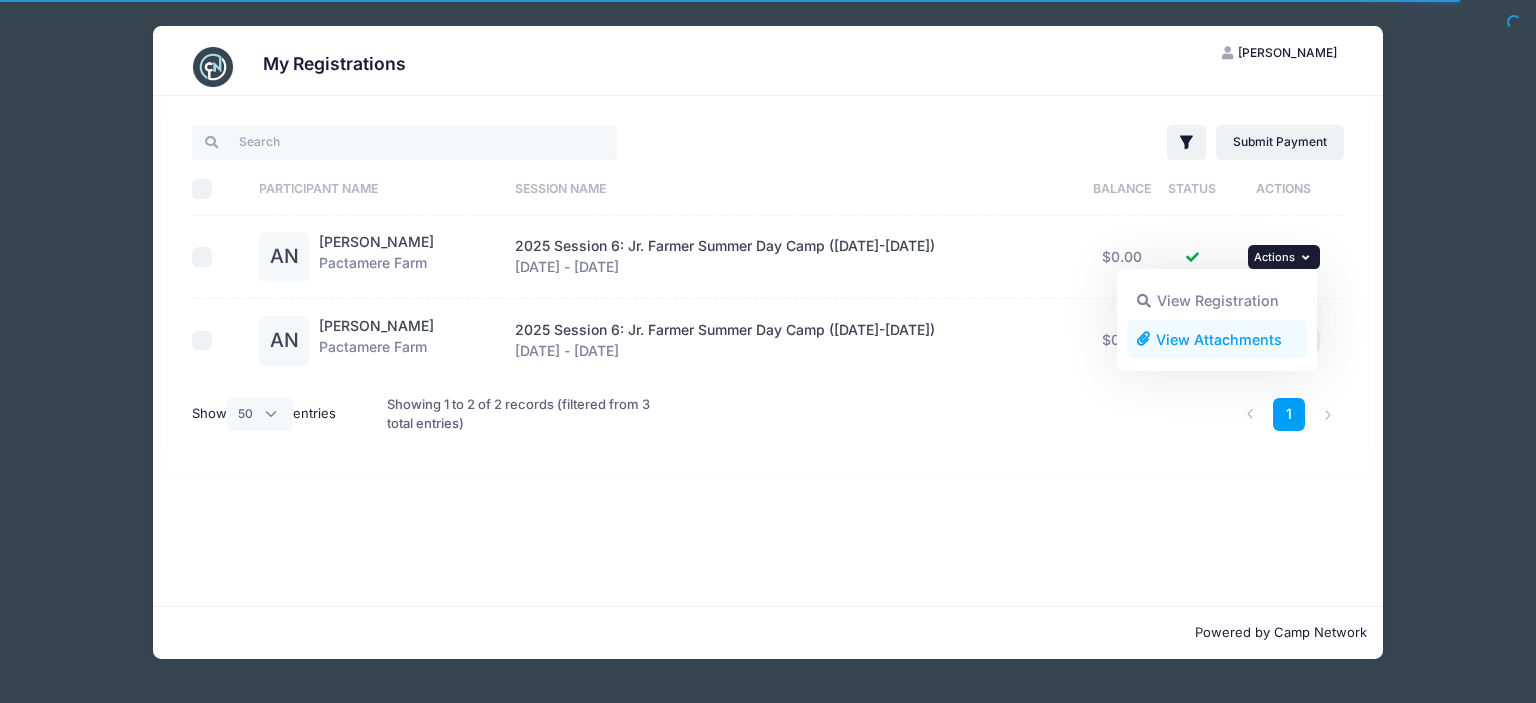 click on "View Attachments" at bounding box center (1217, 339) 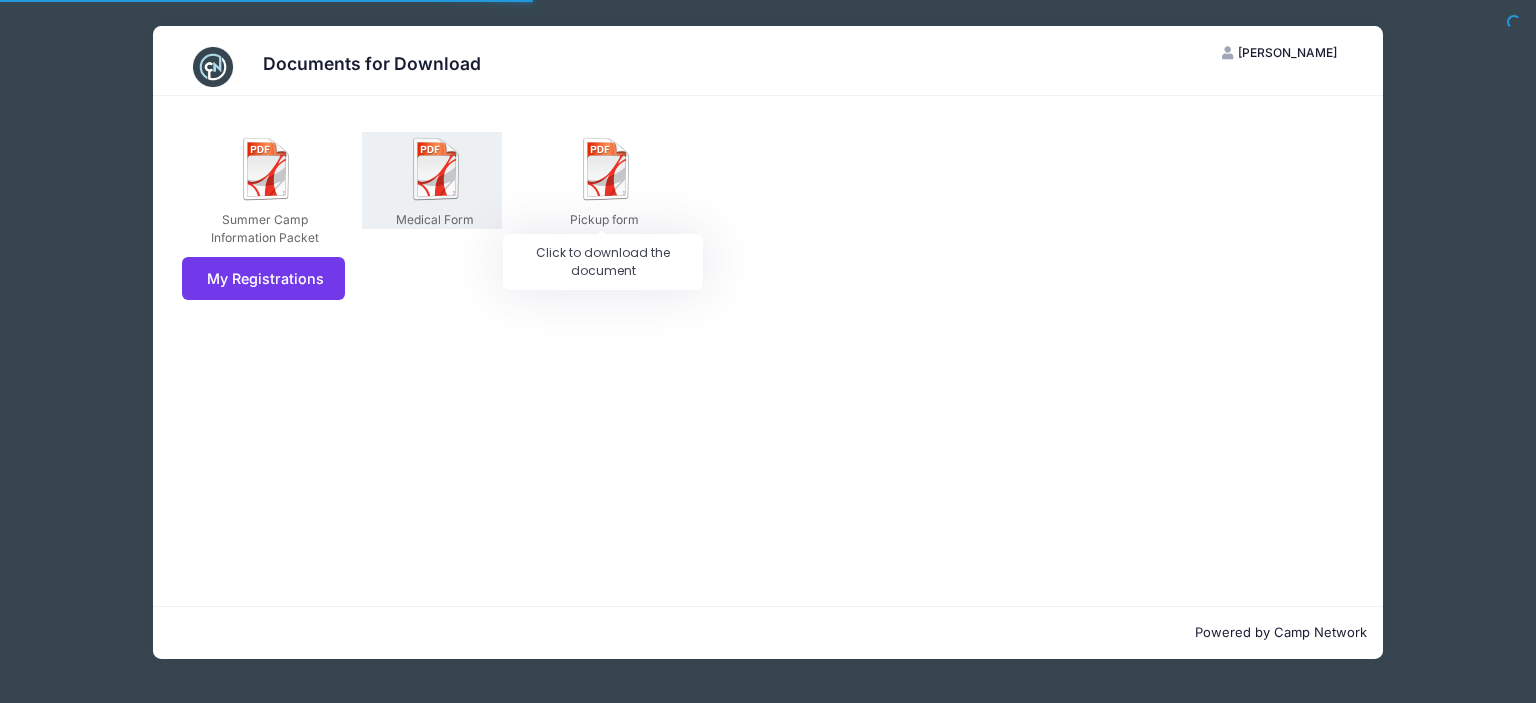 scroll, scrollTop: 0, scrollLeft: 0, axis: both 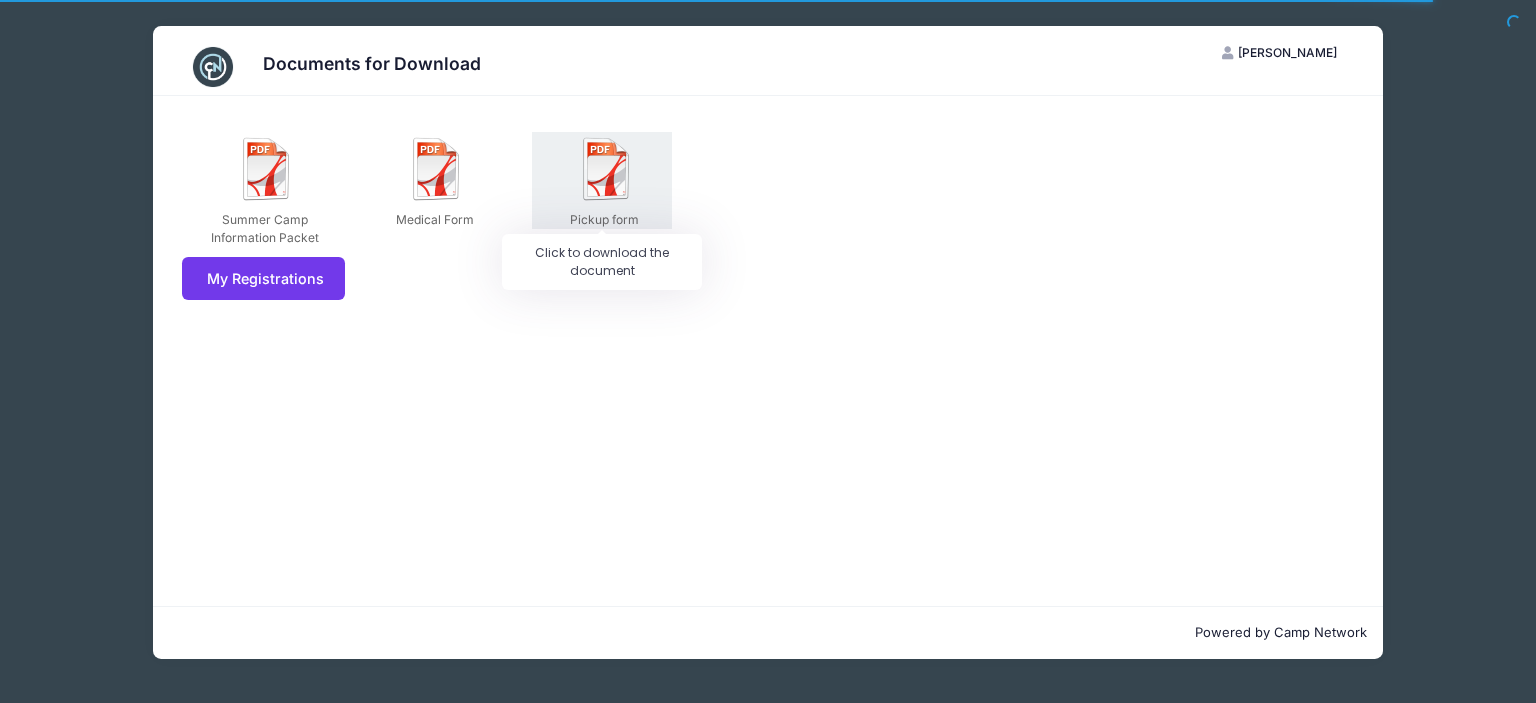 click at bounding box center [607, 169] 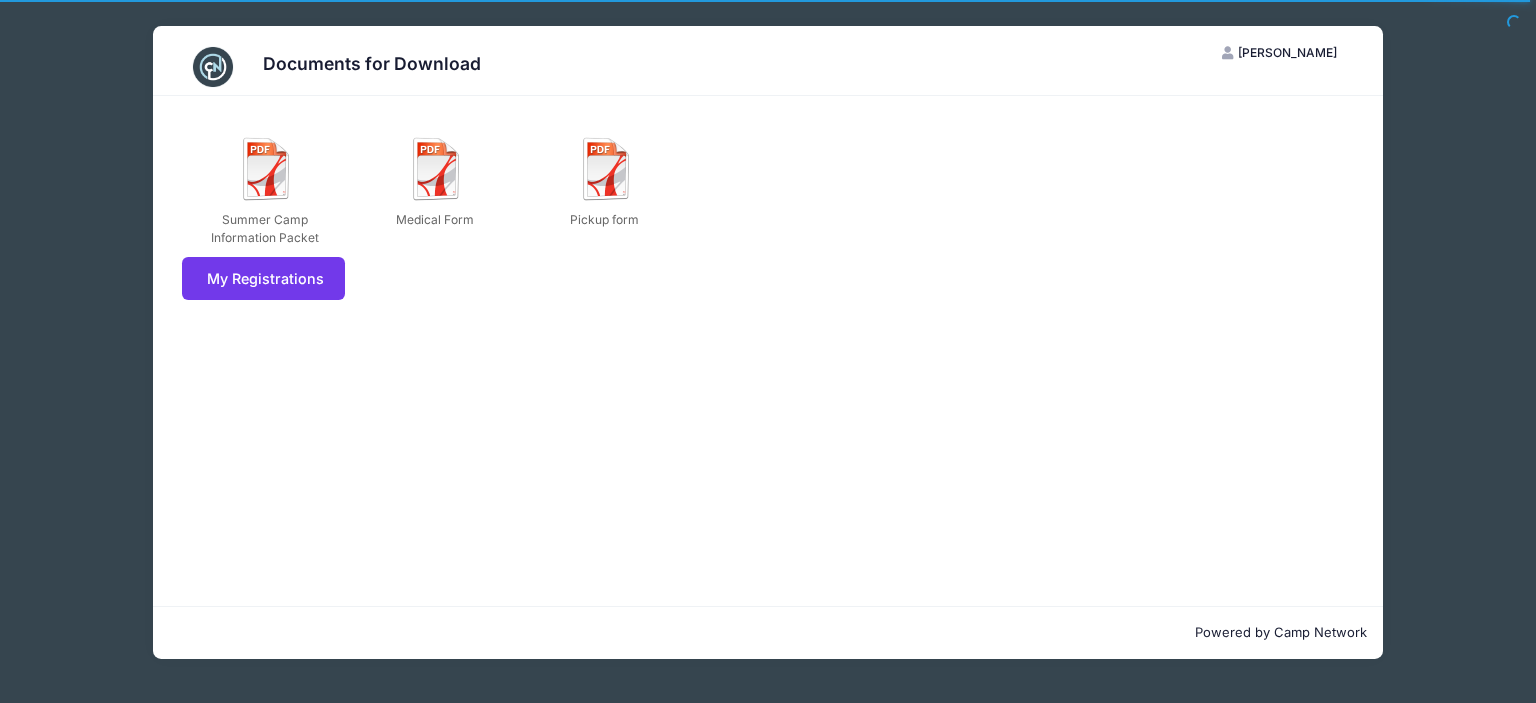 click on "Documents for Download
AN Amy Norbury      My Account
Logout
Summer Camp Information Packet
Medical Form
Pickup form
My Registrations
Powered by Camp Network" at bounding box center (768, 342) 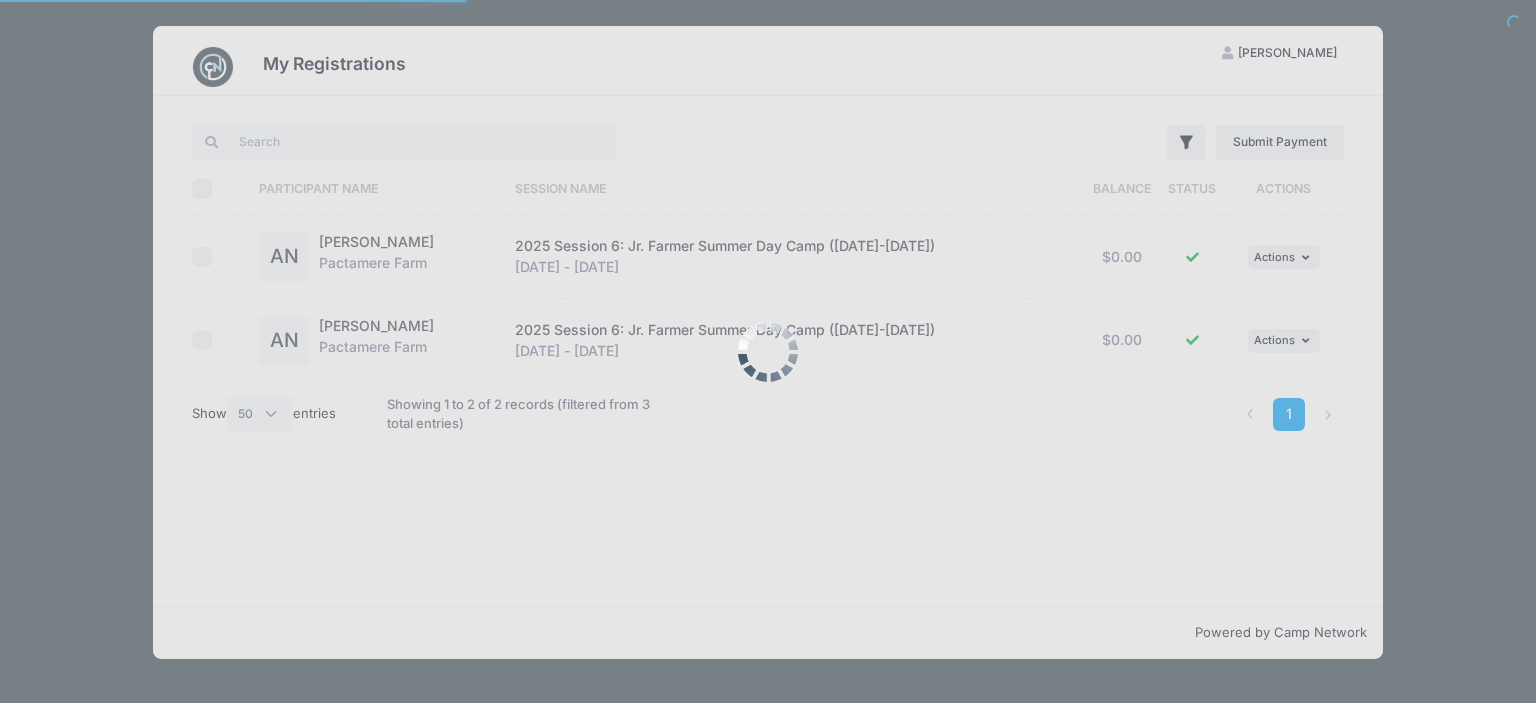 select on "50" 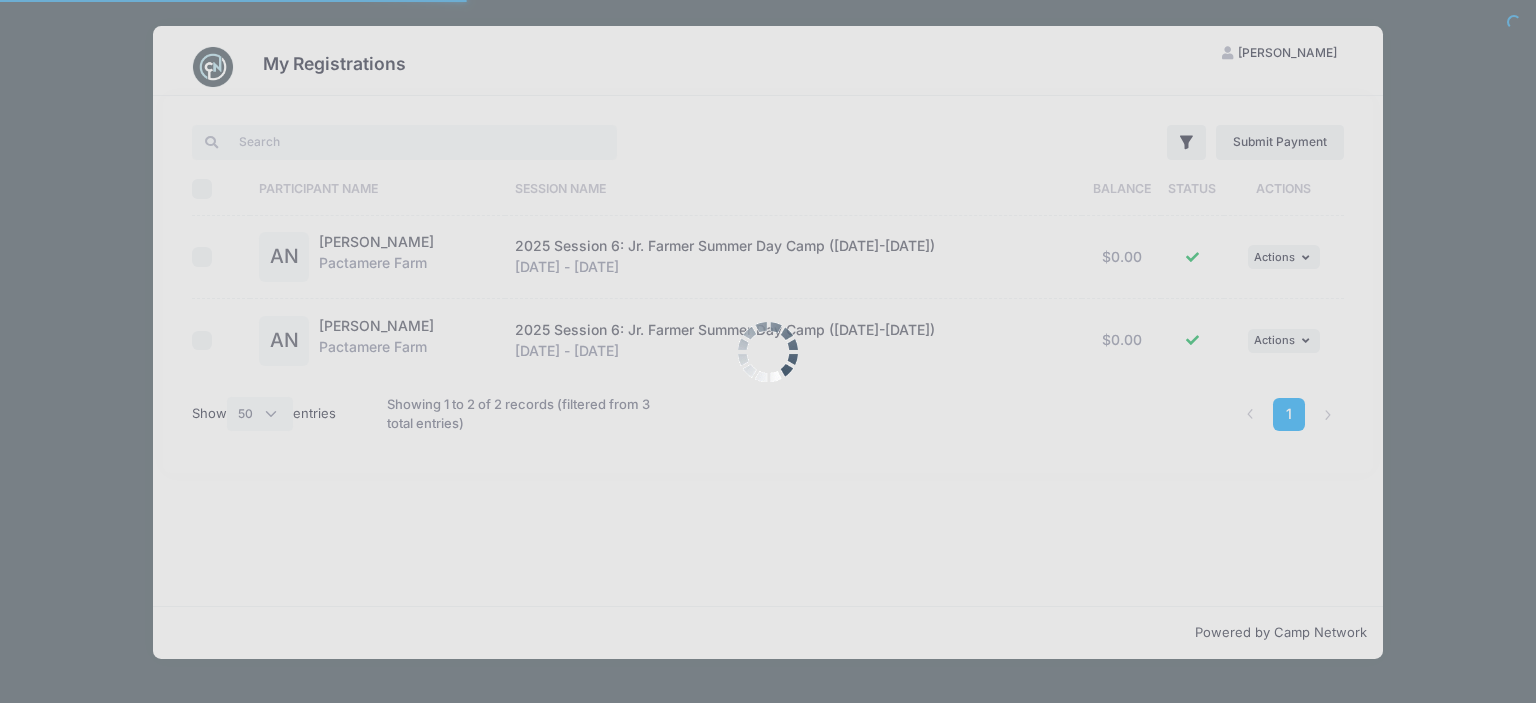 scroll, scrollTop: 0, scrollLeft: 0, axis: both 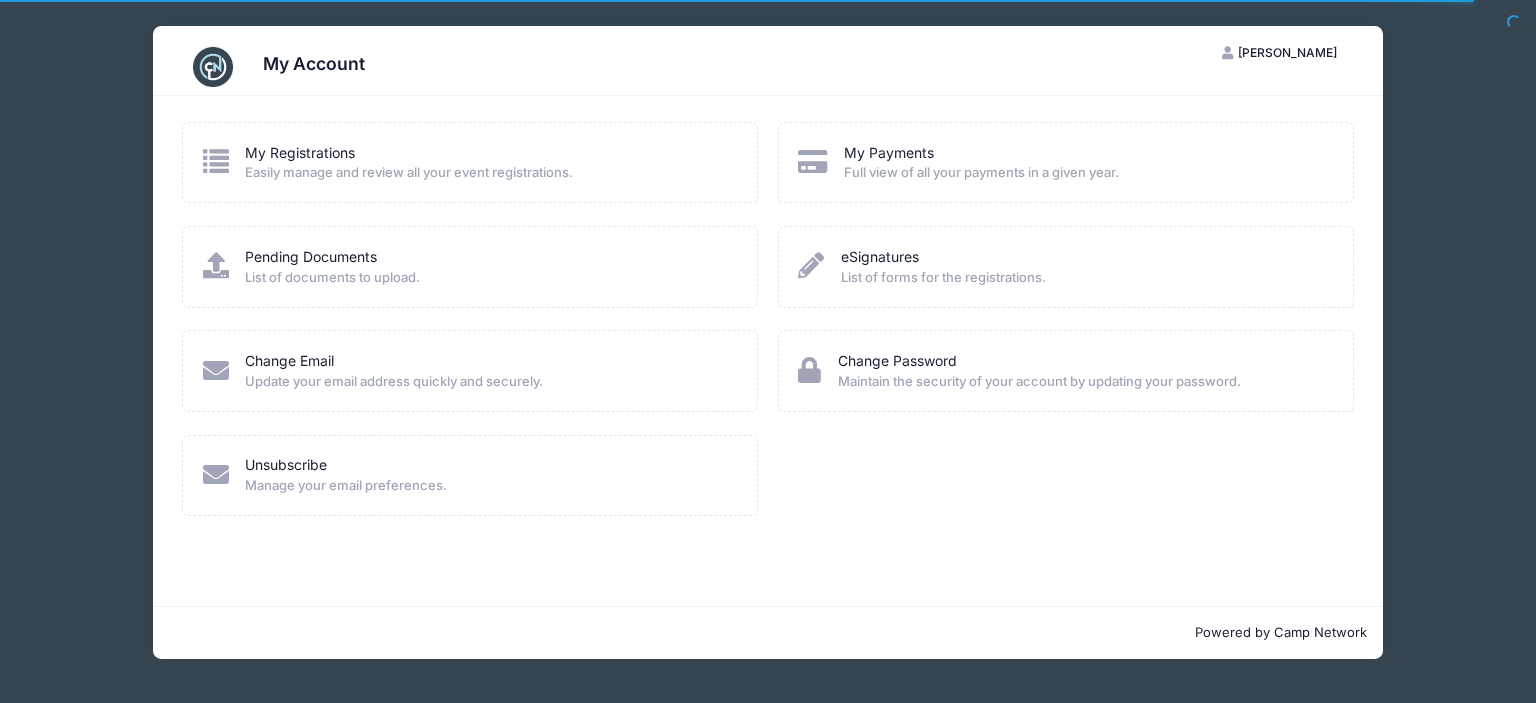 click on "[PERSON_NAME]" at bounding box center (1287, 52) 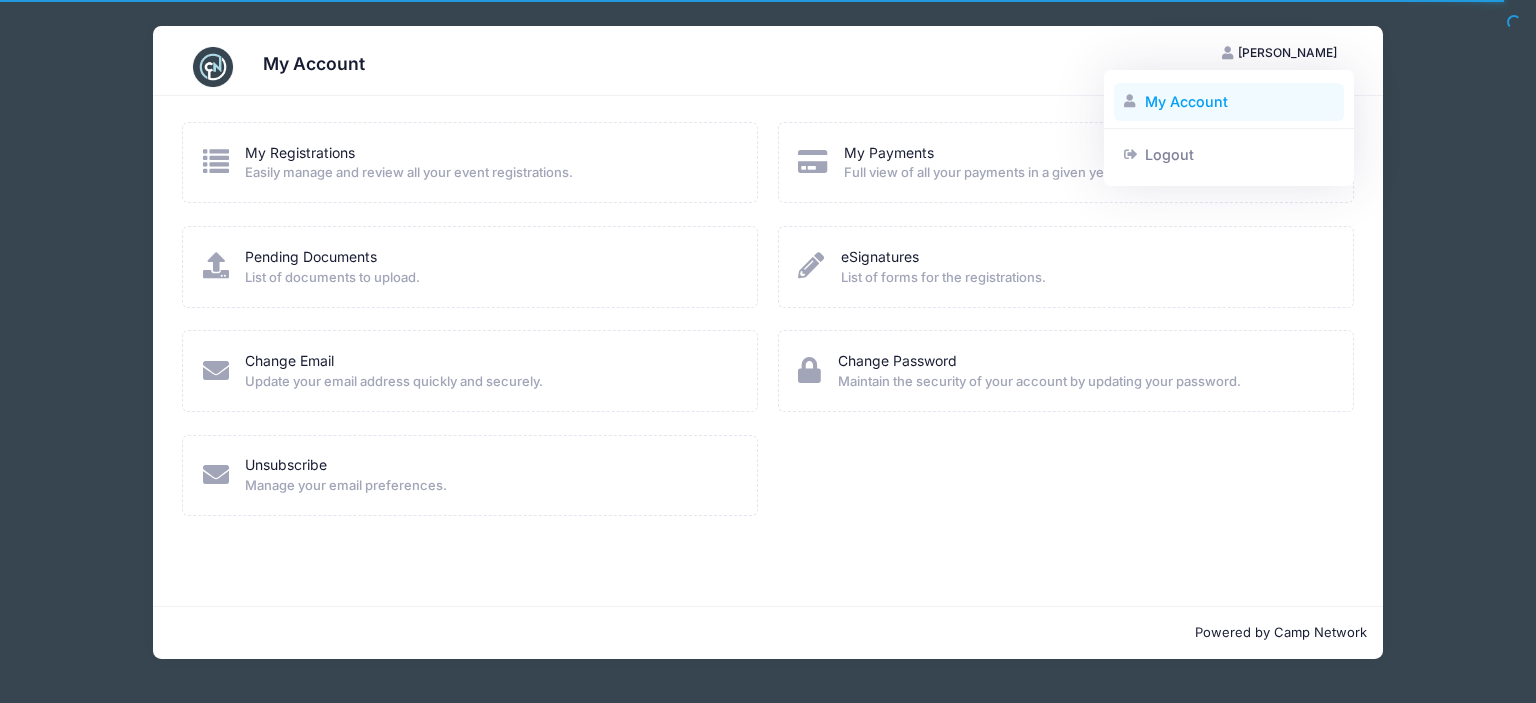 click on "My Account" at bounding box center [1229, 102] 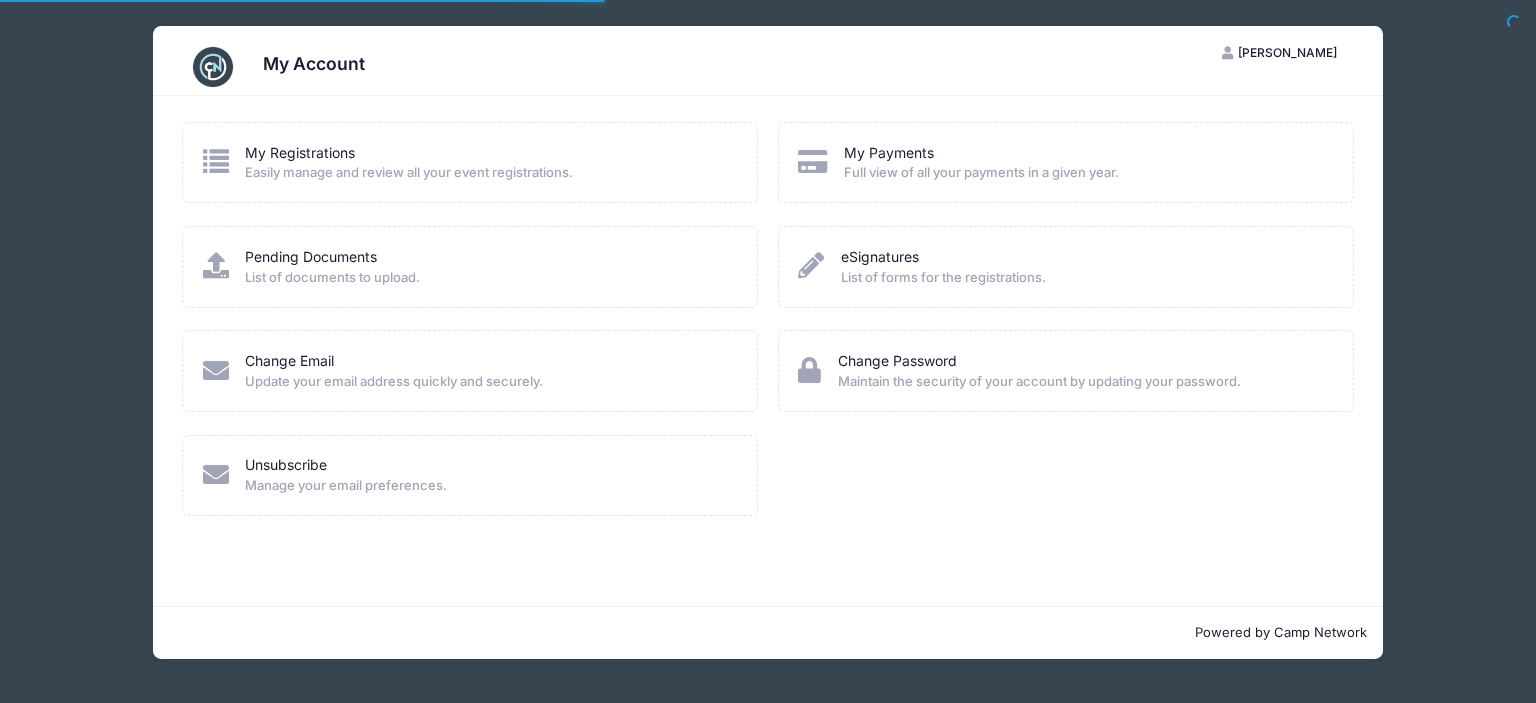 scroll, scrollTop: 0, scrollLeft: 0, axis: both 